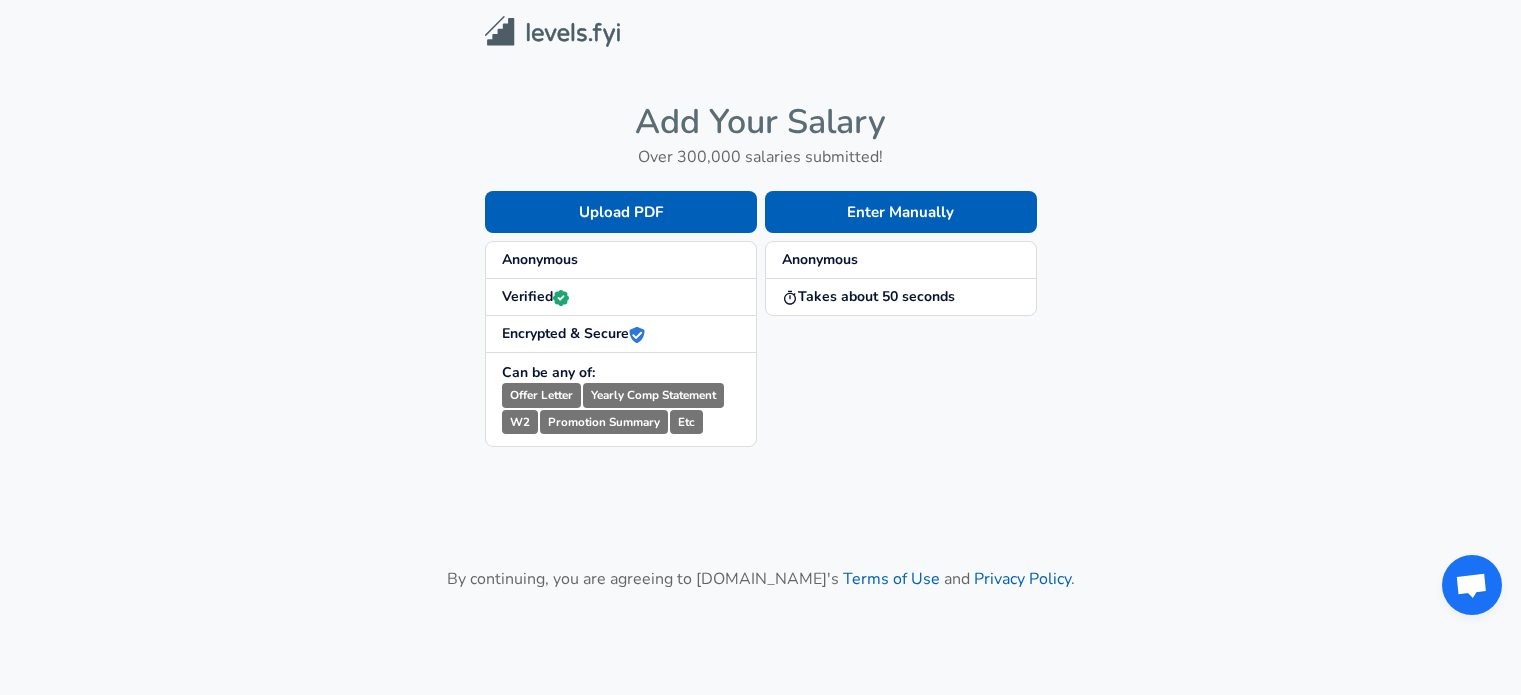 scroll, scrollTop: 0, scrollLeft: 0, axis: both 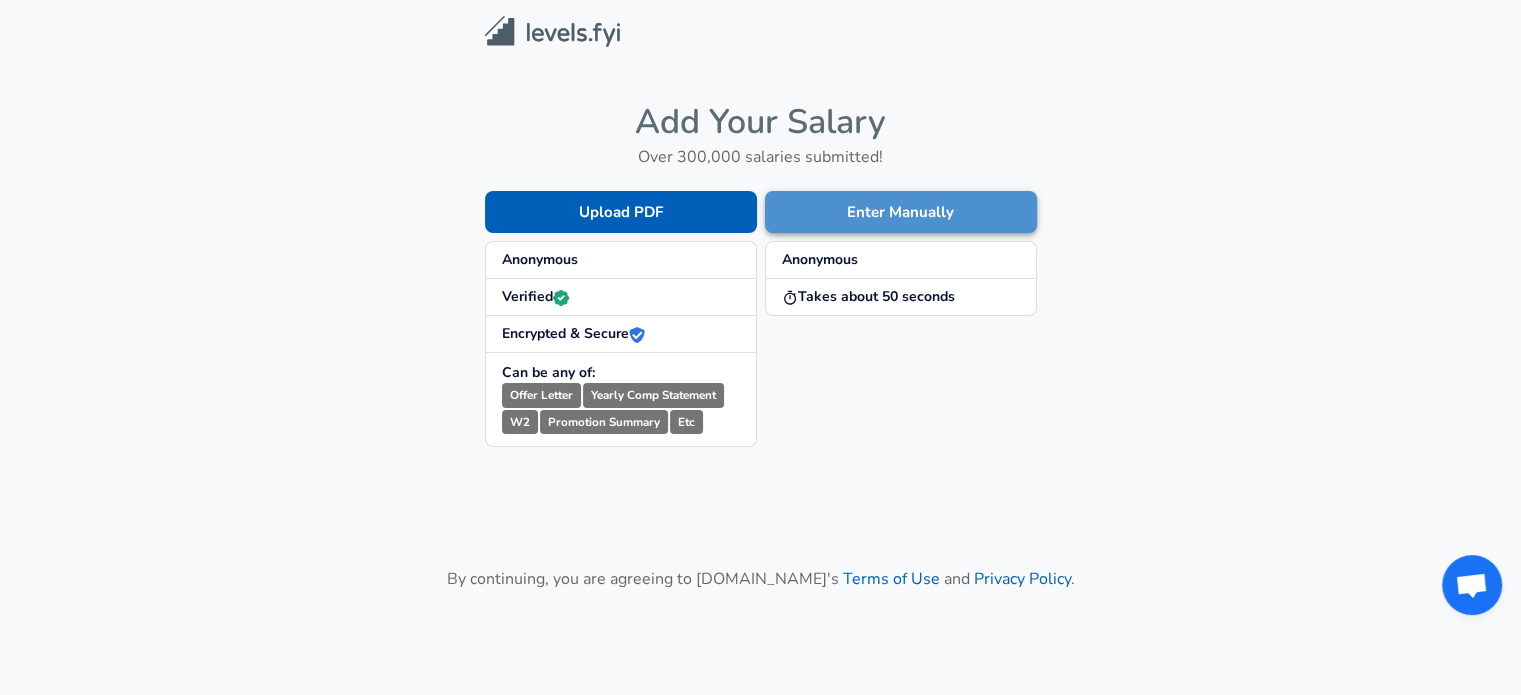 click on "Enter Manually" at bounding box center (901, 212) 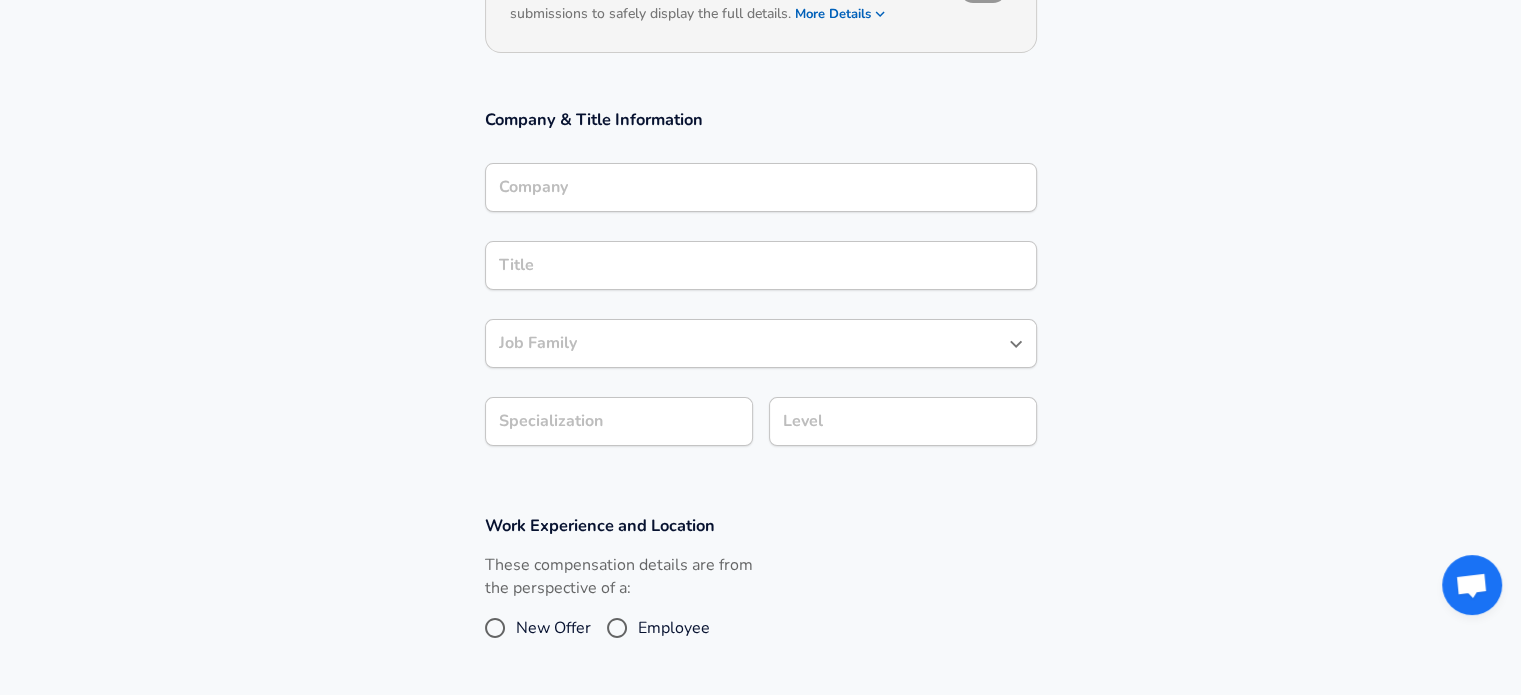 scroll, scrollTop: 284, scrollLeft: 0, axis: vertical 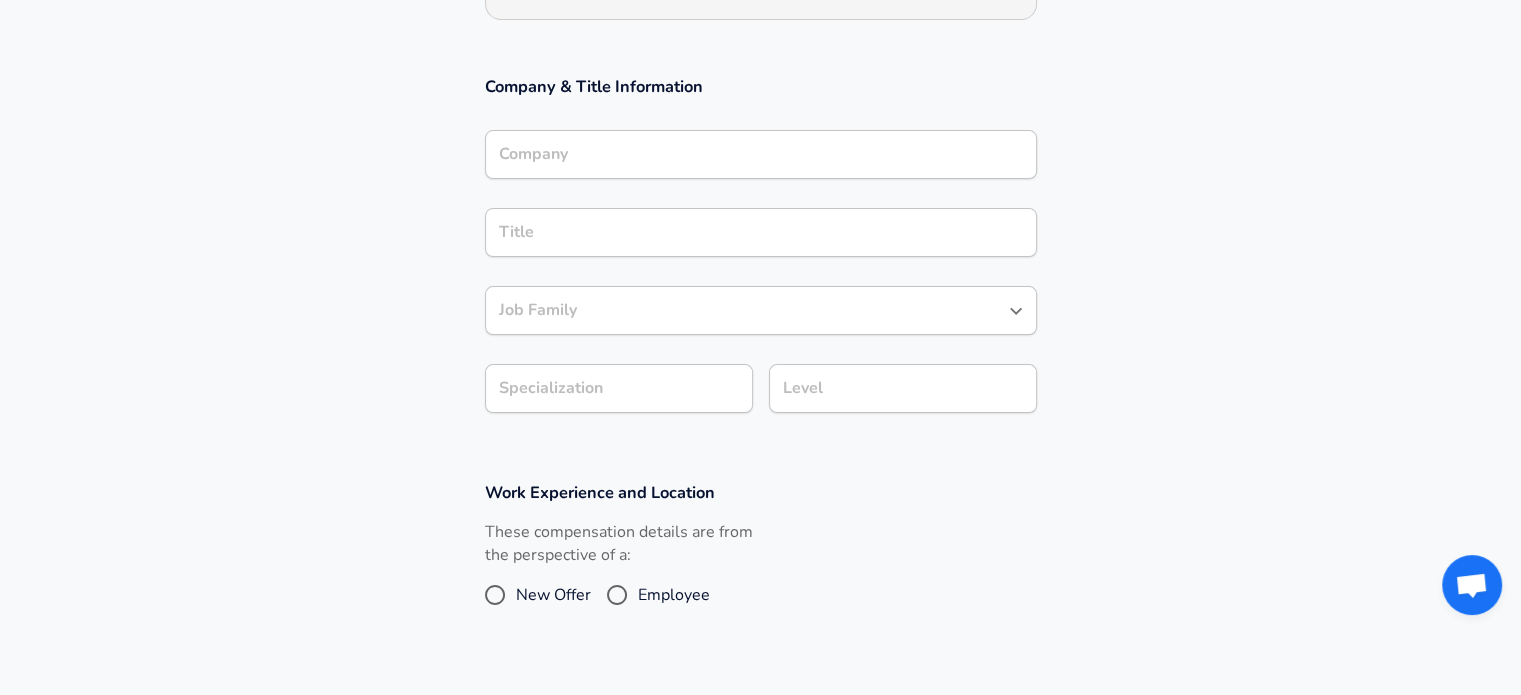 click on "Company" at bounding box center [761, 154] 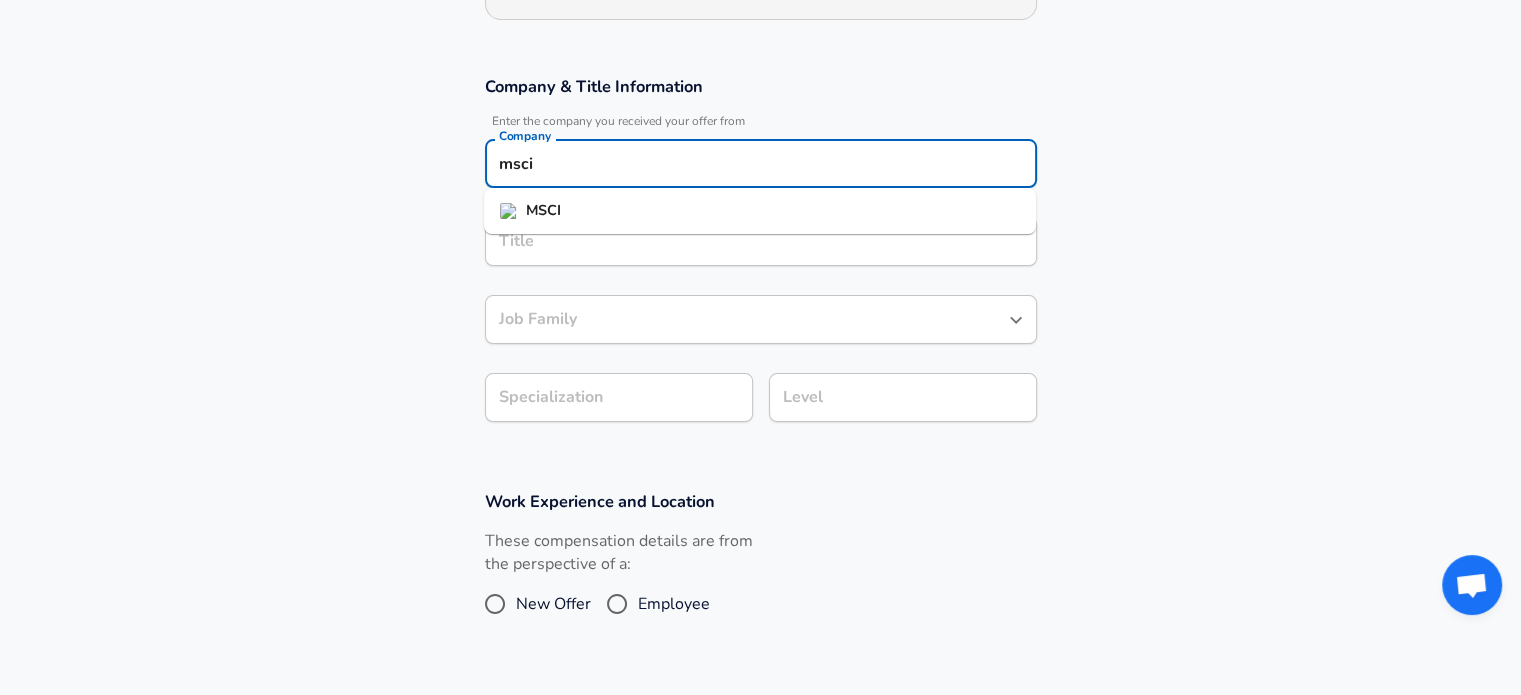 click on "MSCI" at bounding box center (760, 211) 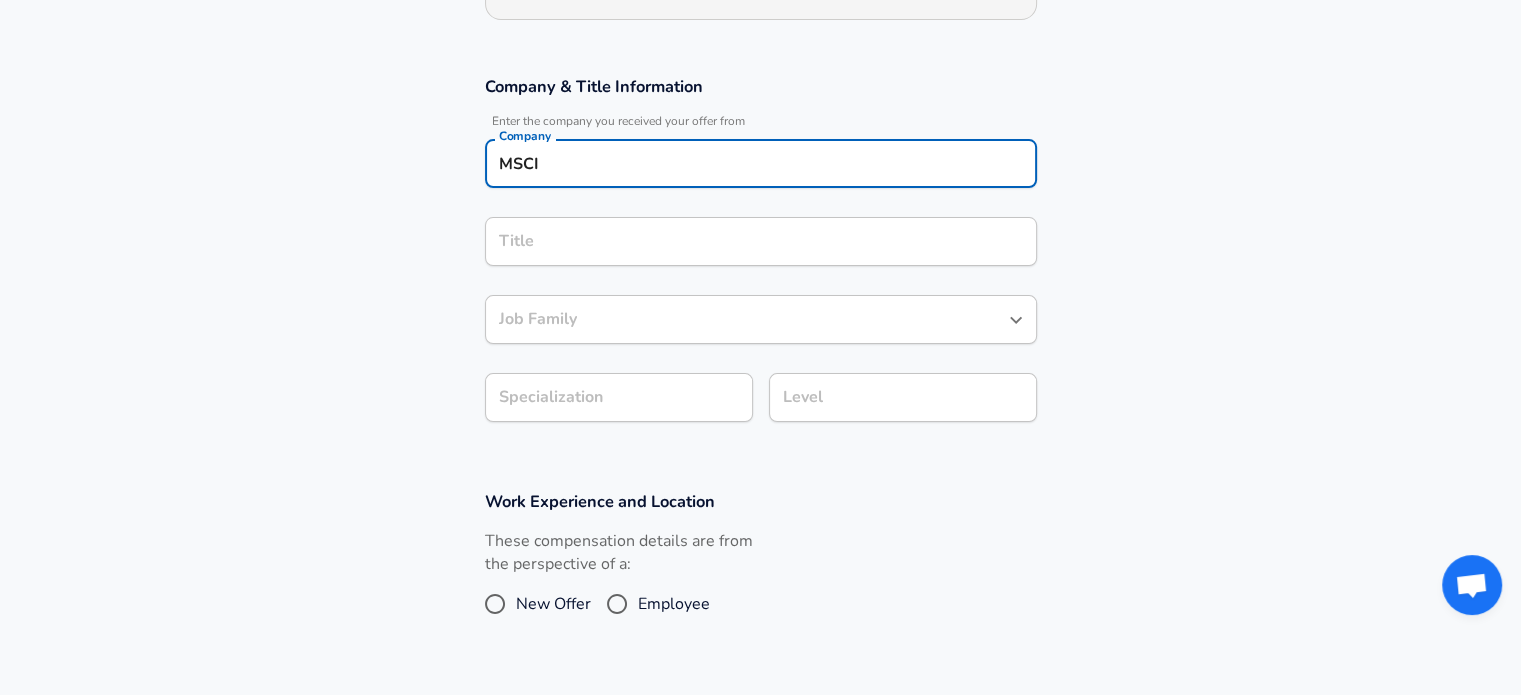type on "MSCI" 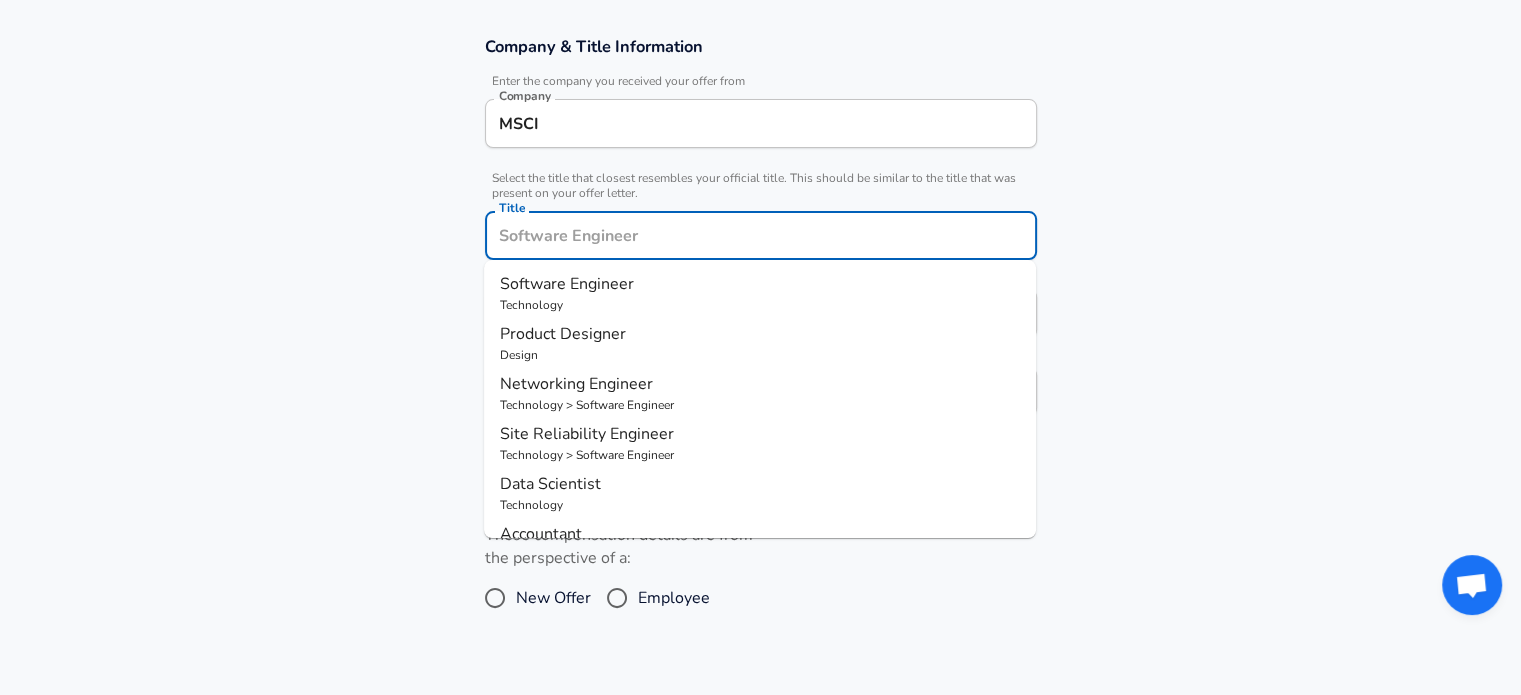 click on "Title" at bounding box center [761, 235] 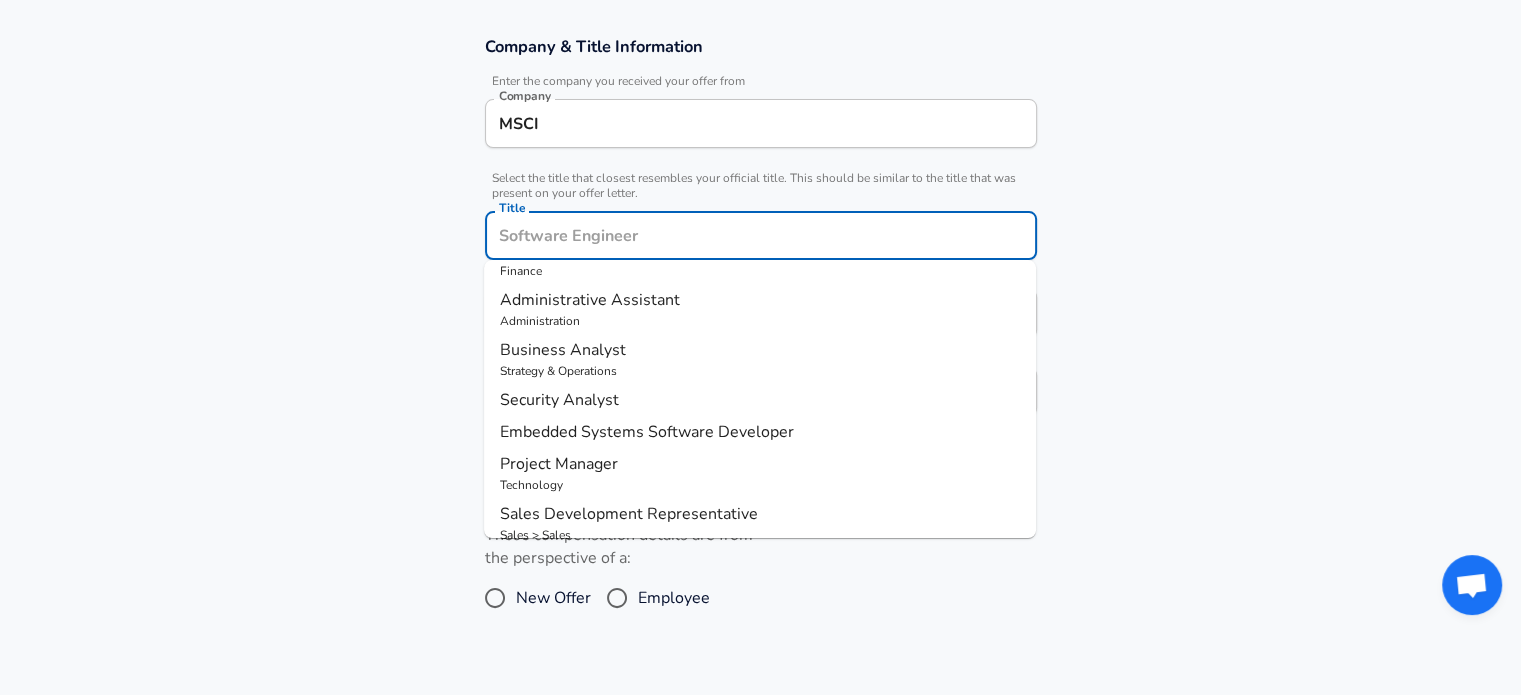 scroll, scrollTop: 301, scrollLeft: 0, axis: vertical 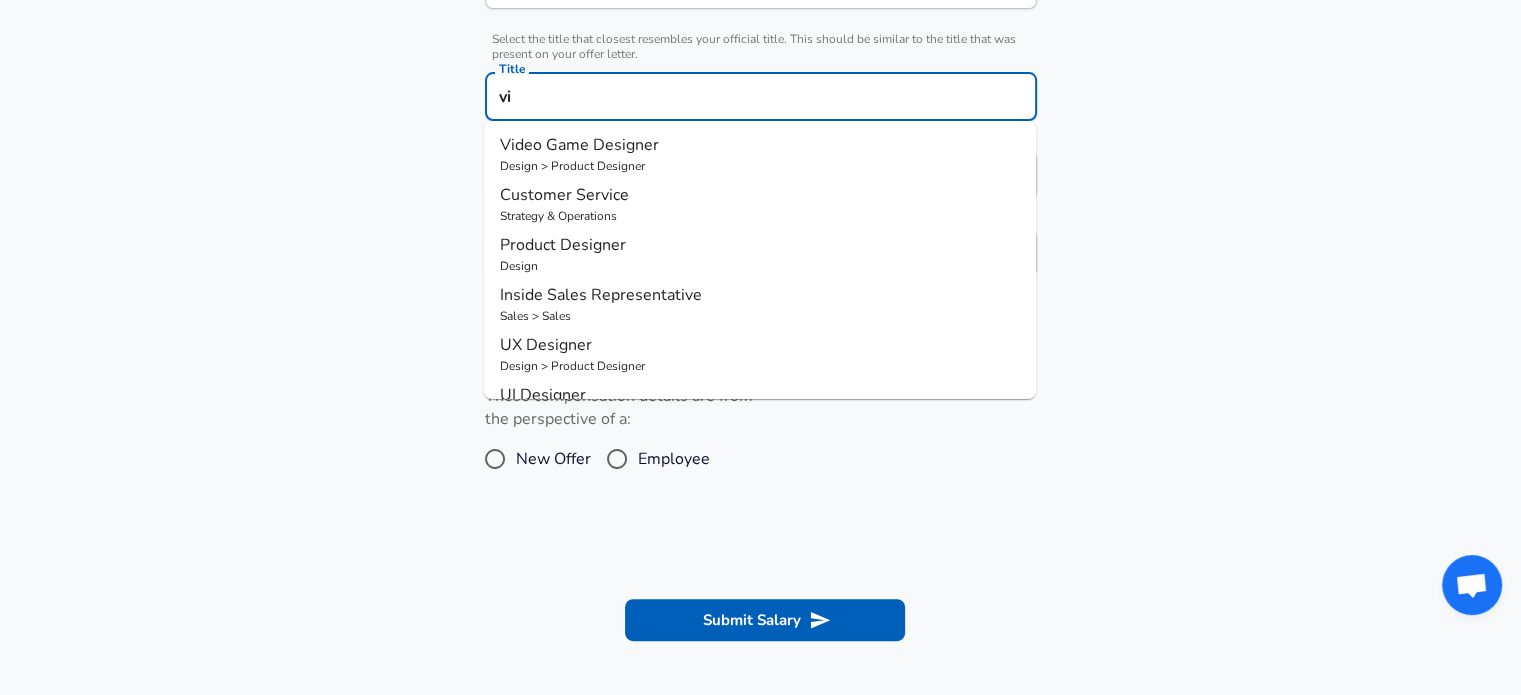 type on "v" 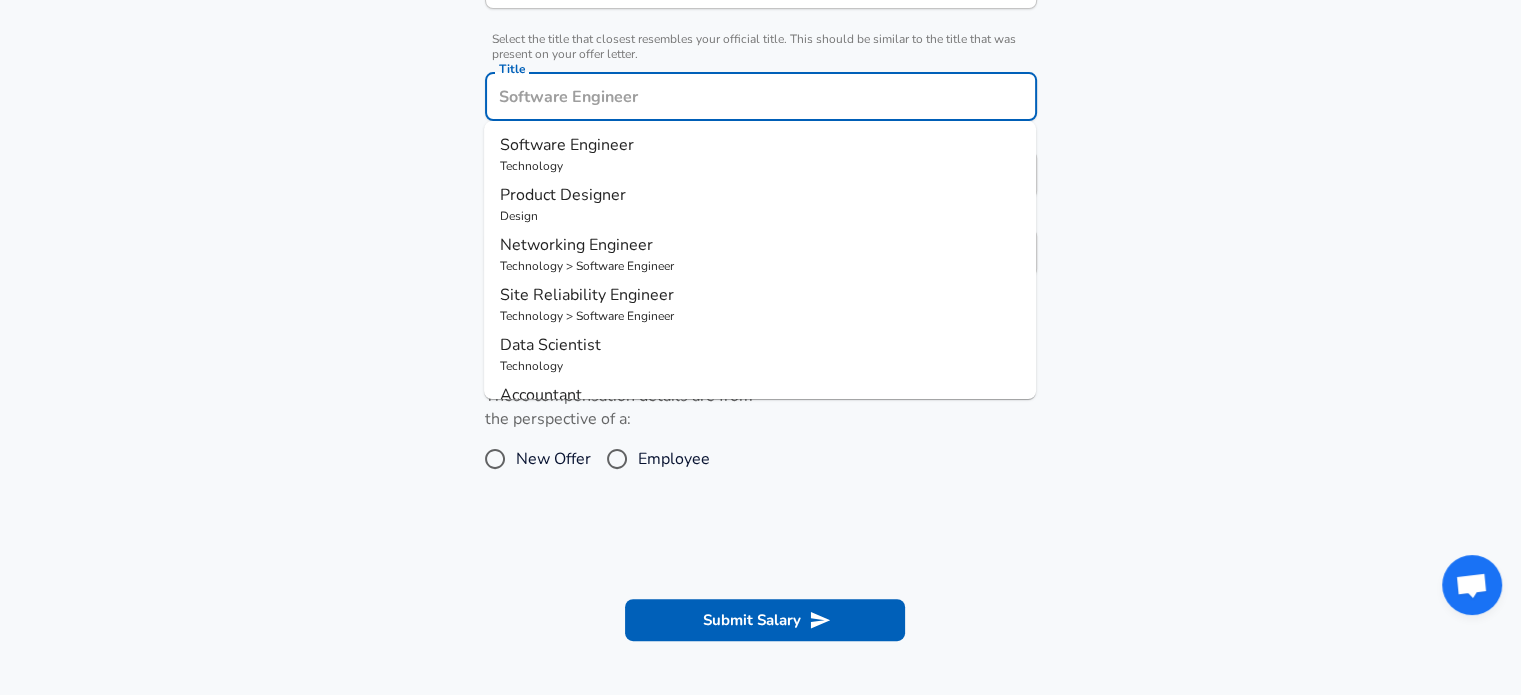 click on "Software Engineer" at bounding box center (567, 145) 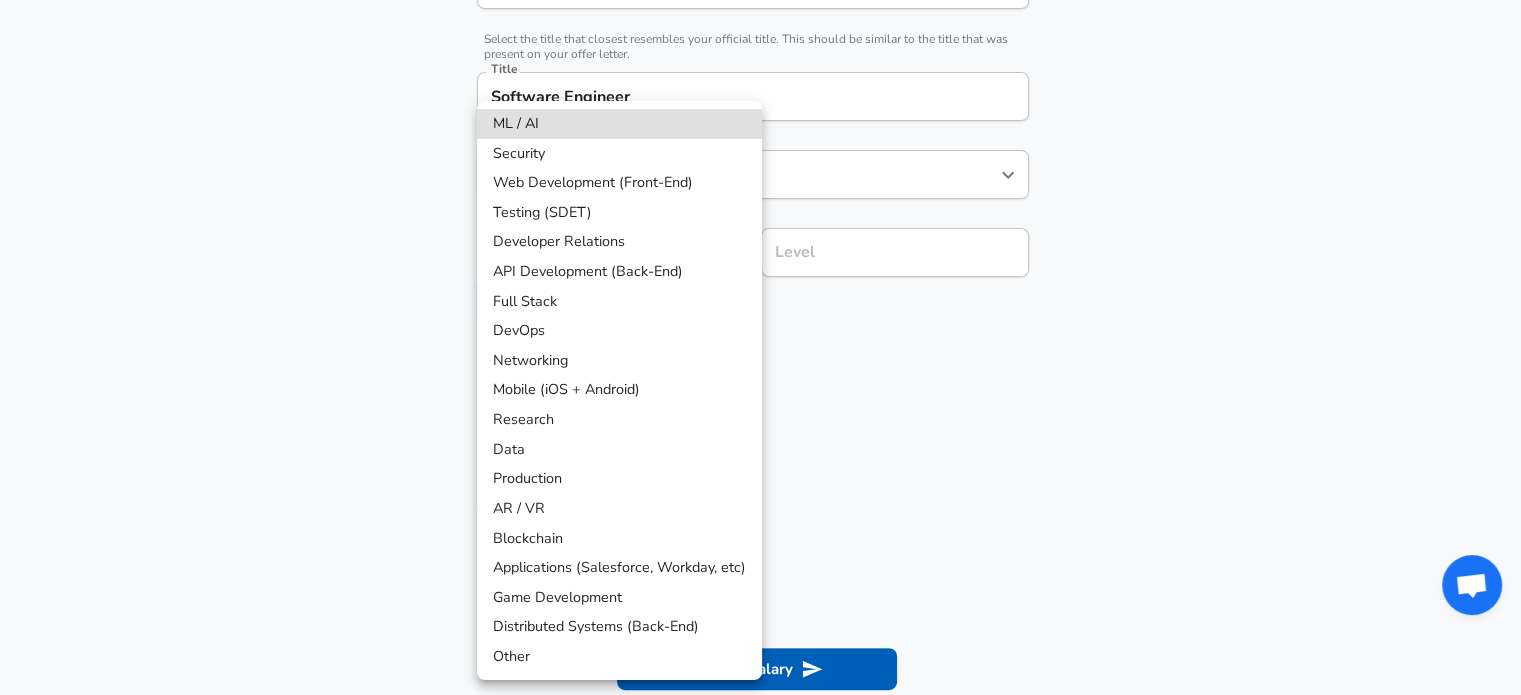 scroll, scrollTop: 543, scrollLeft: 0, axis: vertical 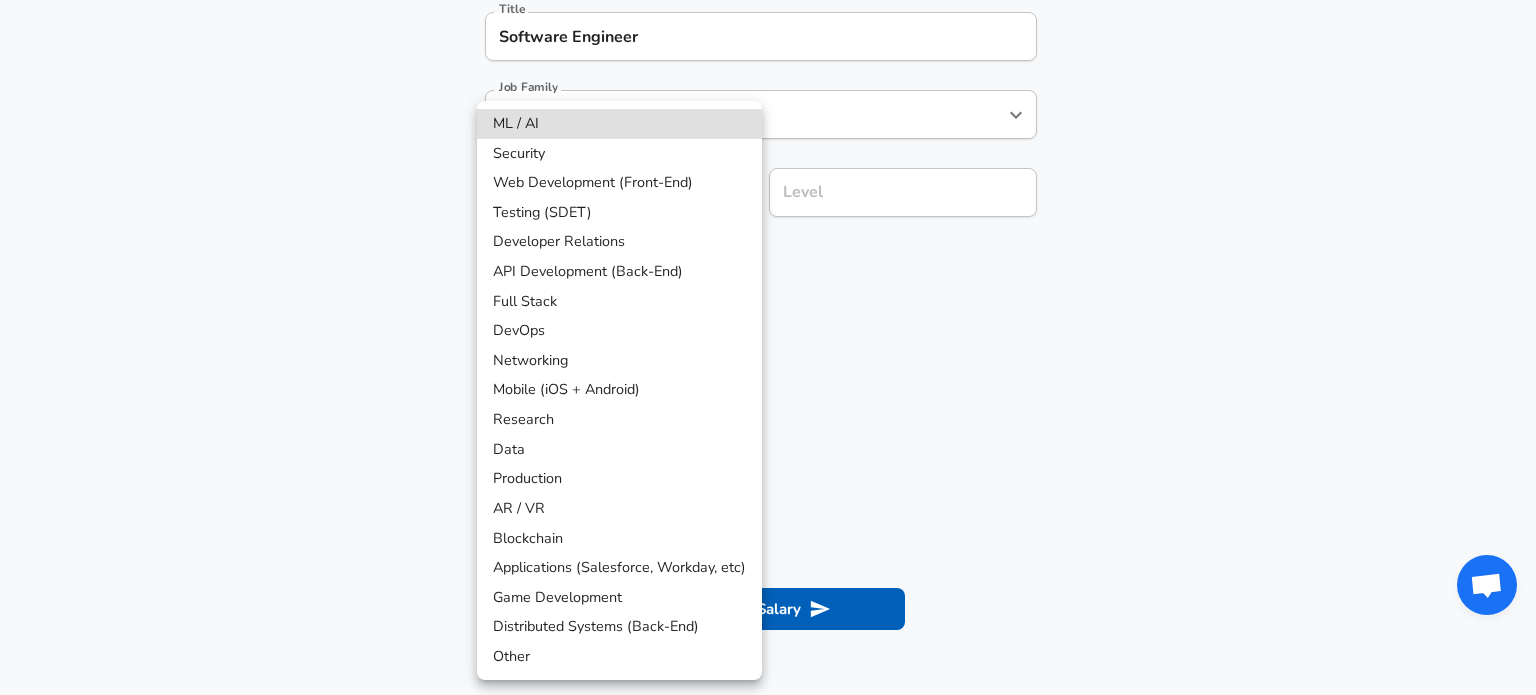 click on "Restart Add Your Salary Upload your offer letter   to verify your submission Enhance Privacy and Anonymity No Automatically hides specific fields until there are enough submissions to safely display the full details.   More Details Based on your submission and the data points that we have already collected, we will automatically hide and anonymize specific fields if there aren't enough data points to remain sufficiently anonymous. Company & Title Information   Enter the company you received your offer from Company MSCI Company   Select the title that closest resembles your official title. This should be similar to the title that was present on your offer letter. Title Software Engineer Title Job Family Software Engineer Job Family   Select a Specialization that best fits your role. If you can't find one, select 'Other' to enter a custom specialization Select Specialization ​ Select Specialization Level Level Work Experience and Location These compensation details are from the perspective of a: New Offer" at bounding box center (768, -196) 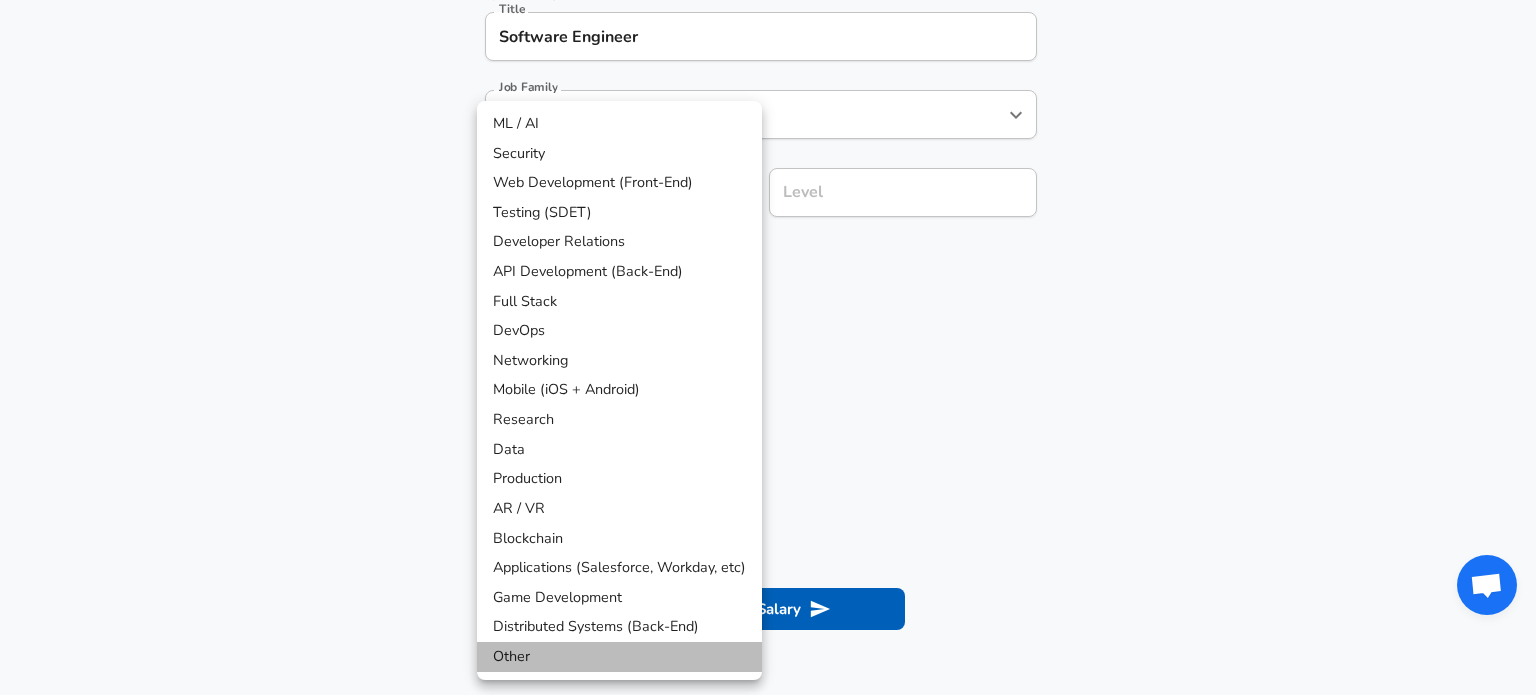 click on "Other" at bounding box center [619, 657] 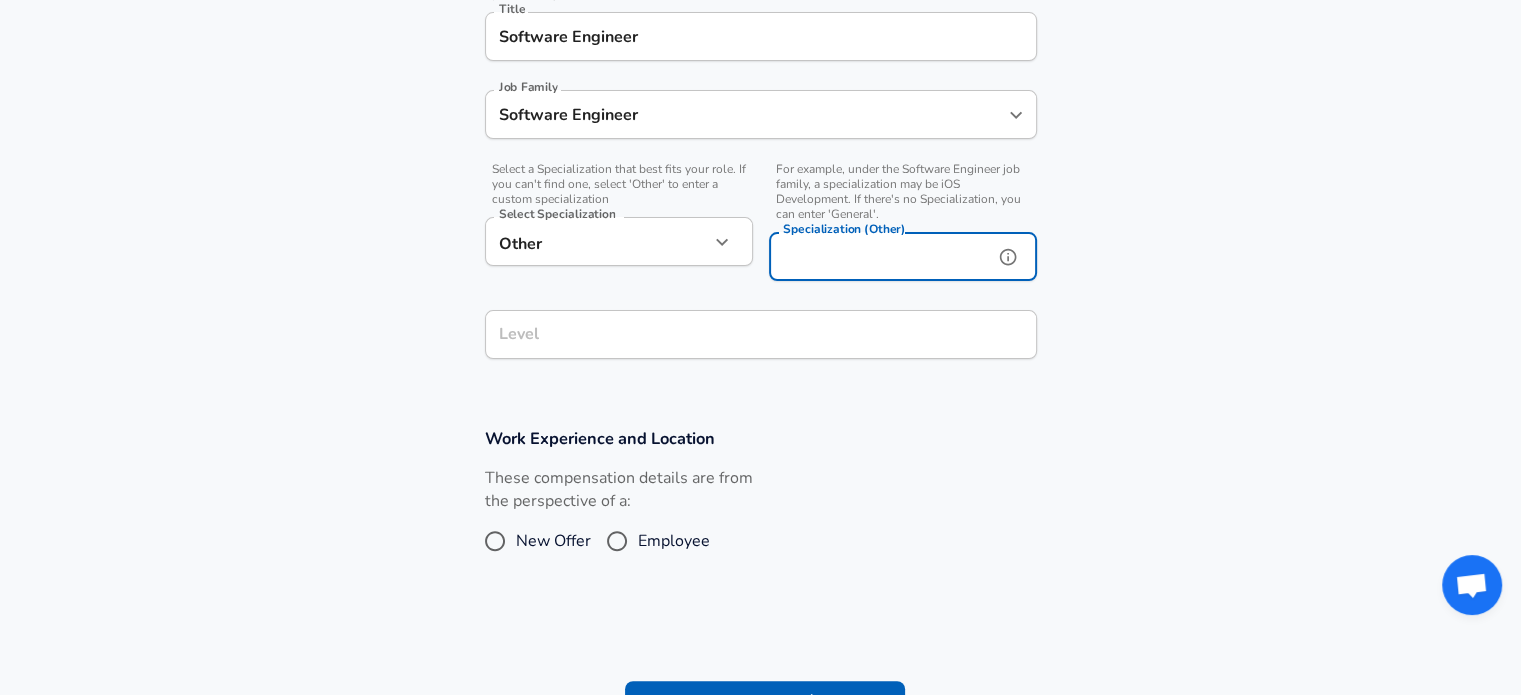 click on "Specialization (Other)" at bounding box center [877, 256] 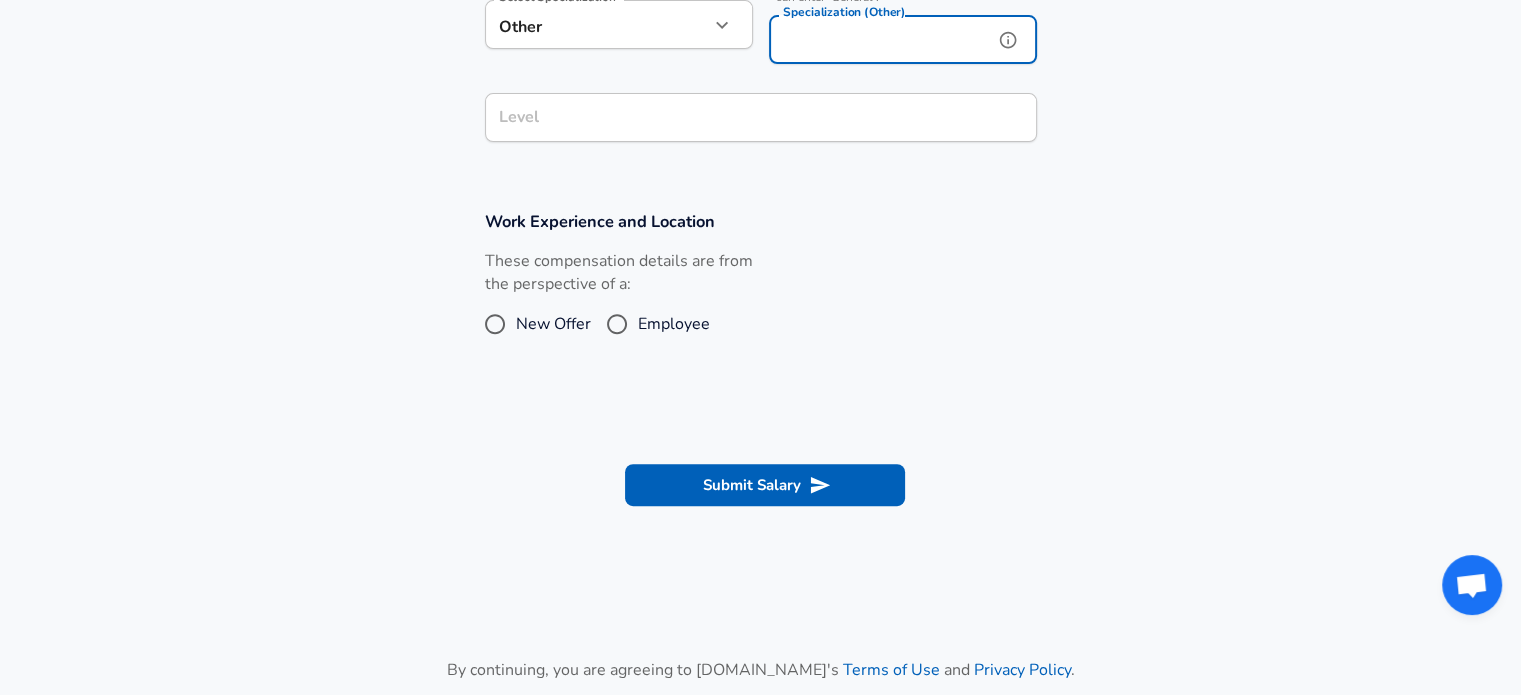 scroll, scrollTop: 788, scrollLeft: 0, axis: vertical 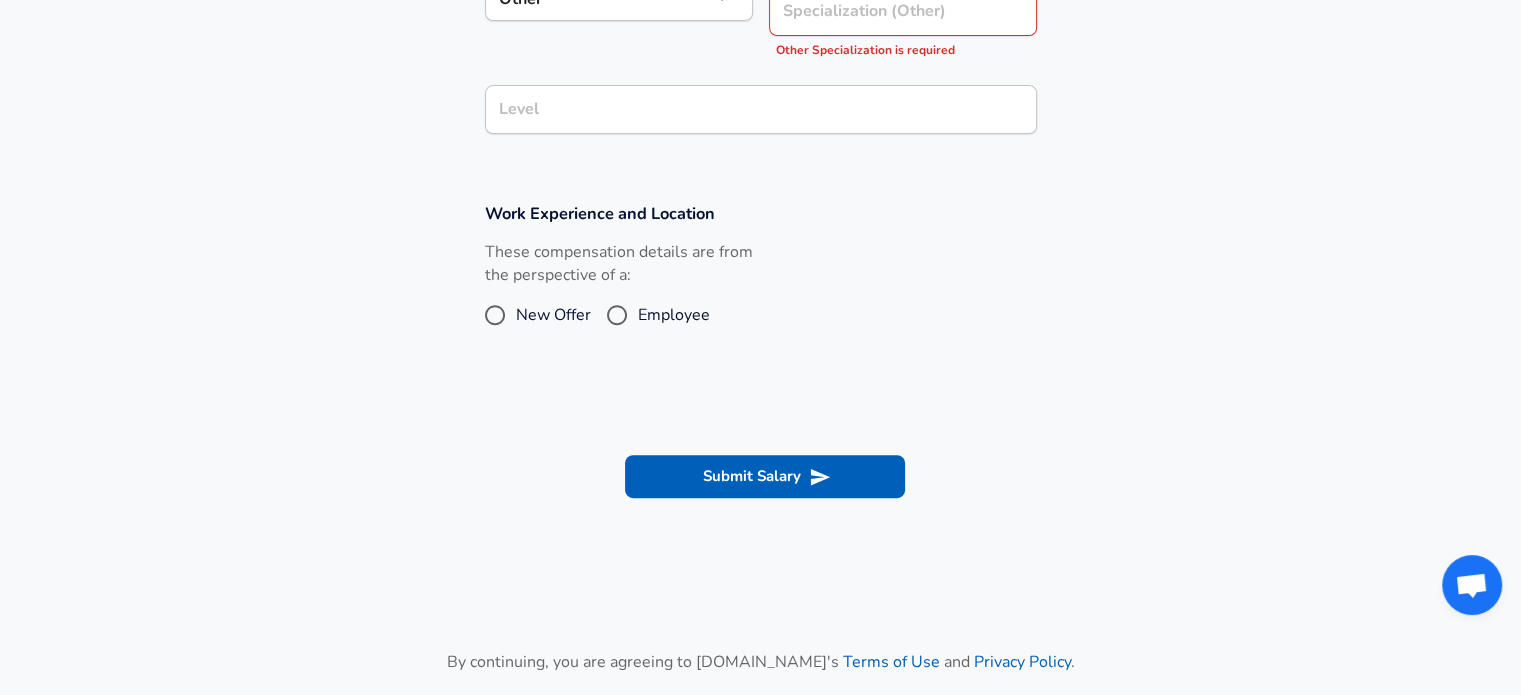 click on "Employee" at bounding box center (653, 315) 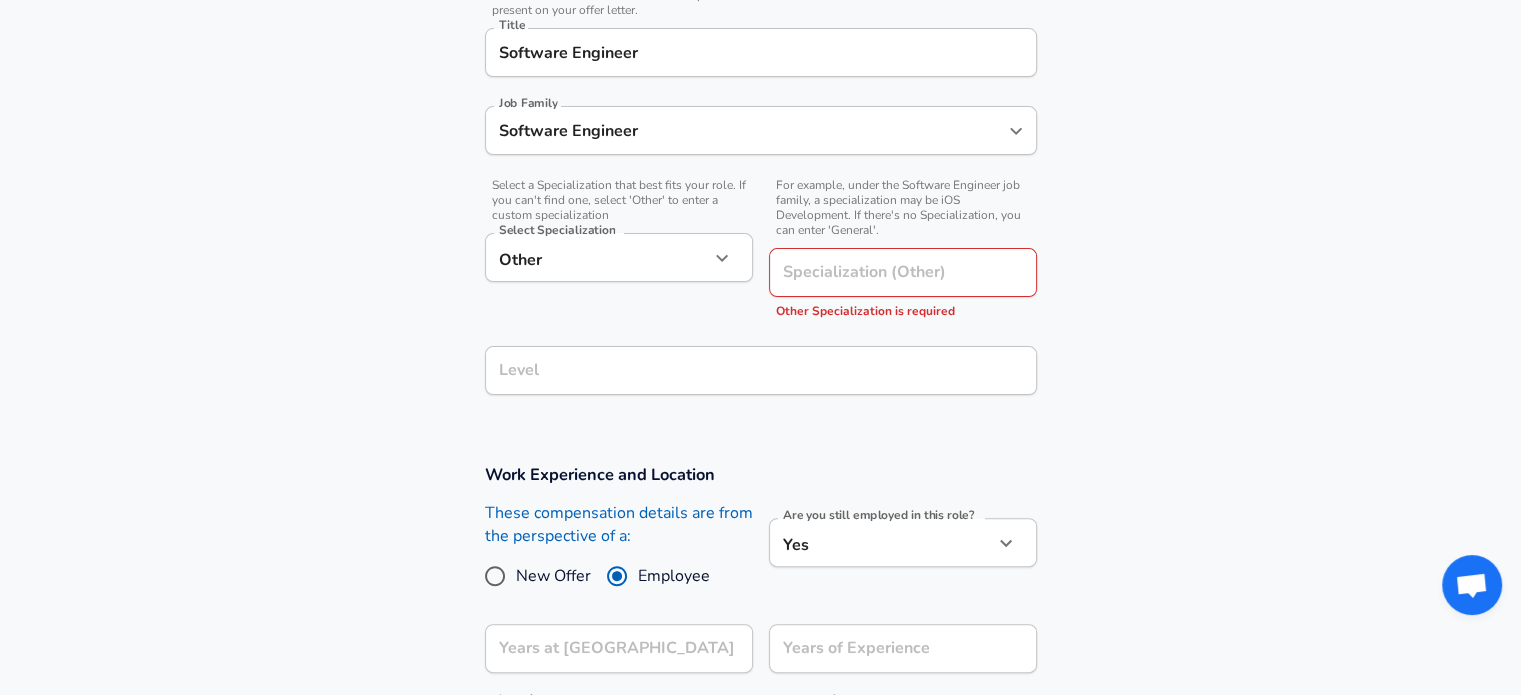 scroll, scrollTop: 508, scrollLeft: 0, axis: vertical 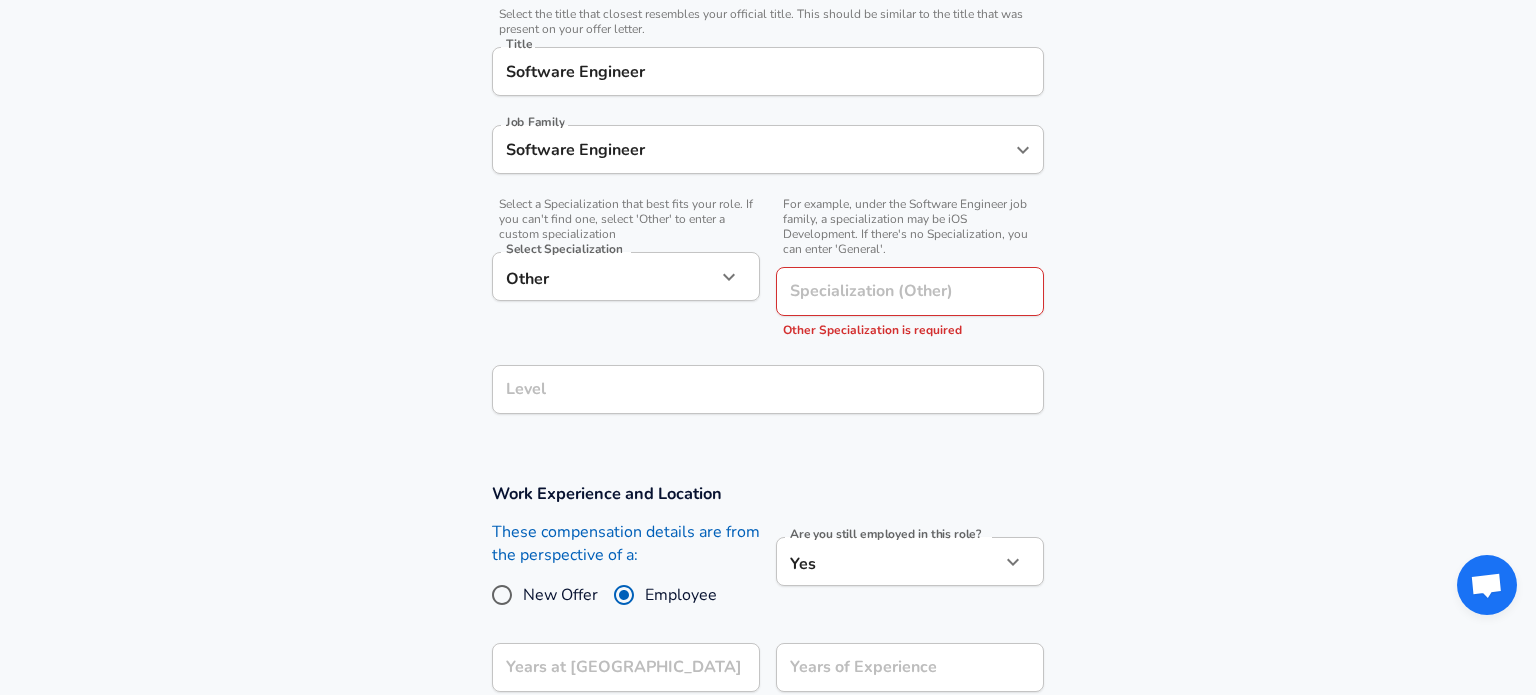 click on "Restart Add Your Salary Upload your offer letter   to verify your submission Enhance Privacy and Anonymity No Automatically hides specific fields until there are enough submissions to safely display the full details.   More Details Based on your submission and the data points that we have already collected, we will automatically hide and anonymize specific fields if there aren't enough data points to remain sufficiently anonymous. Company & Title Information   Enter the company you received your offer from Company MSCI Company   Select the title that closest resembles your official title. This should be similar to the title that was present on your offer letter. Title Software Engineer Title Job Family Software Engineer Job Family   Select a Specialization that best fits your role. If you can't find one, select 'Other' to enter a custom specialization Select Specialization Other Other Select Specialization   Specialization (Other) Specialization (Other) Other Specialization is required Level Level New Offer" at bounding box center [768, -161] 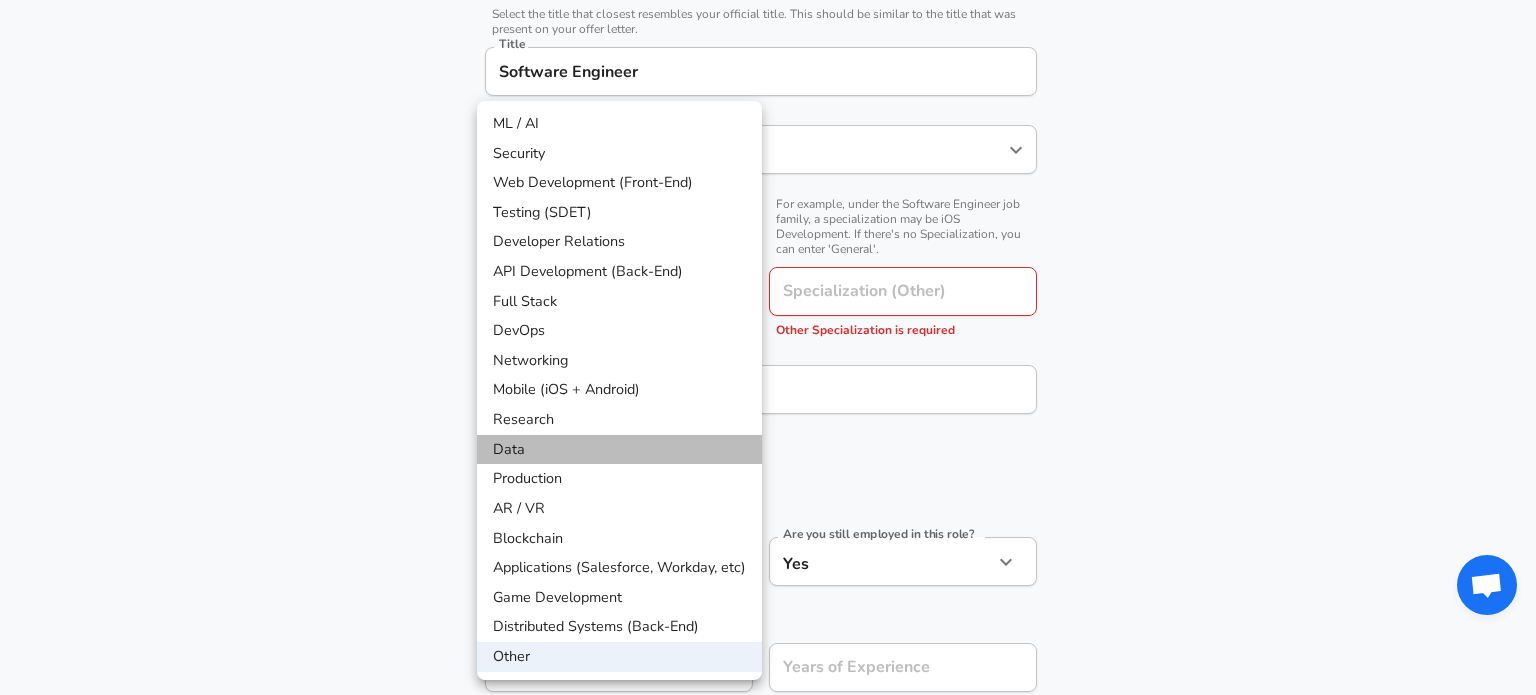 click on "Data" at bounding box center (619, 450) 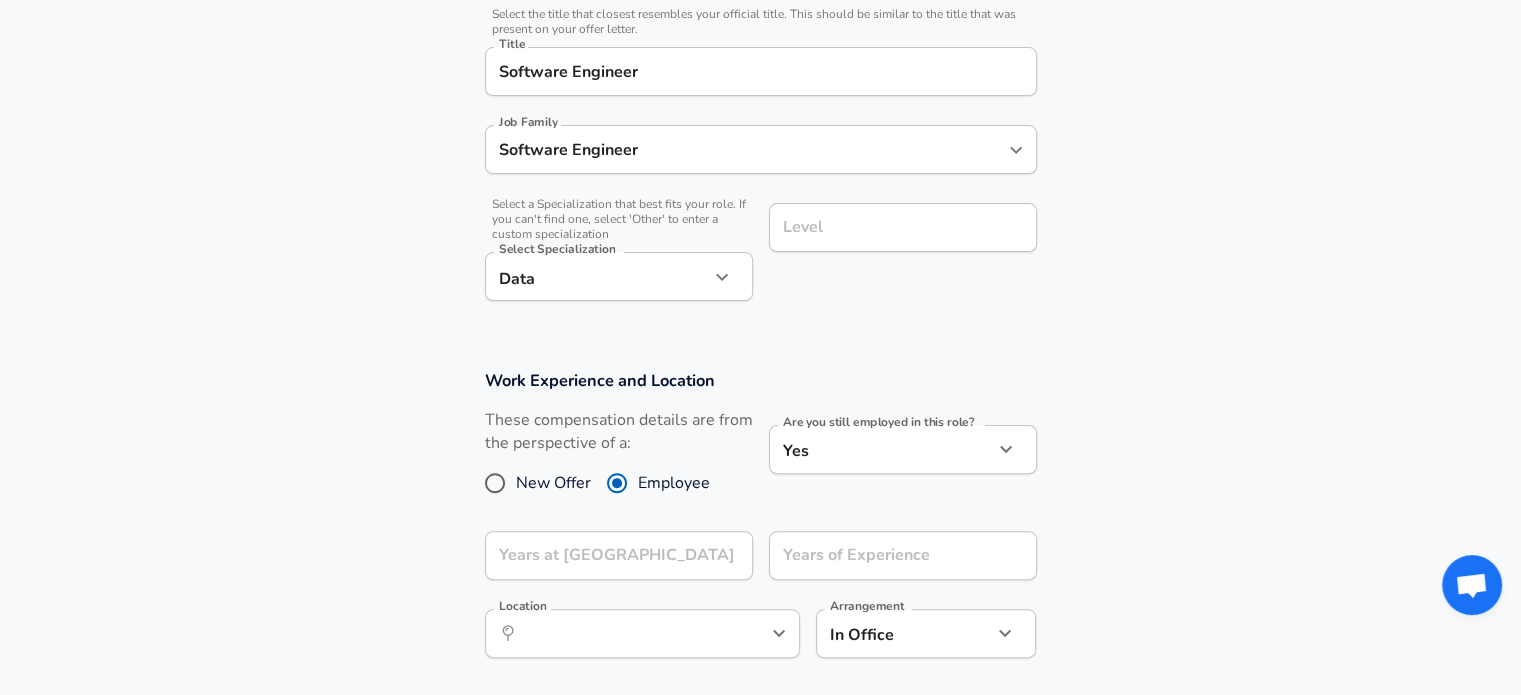 click on "Work Experience and Location These compensation details are from the perspective of a: New Offer Employee Are you still employed in this role? Yes yes Are you still employed in this role? Years at MSCI Years at [GEOGRAPHIC_DATA] Years of Experience Years of Experience Location ​ Location Arrangement In Office office Arrangement" at bounding box center (760, 524) 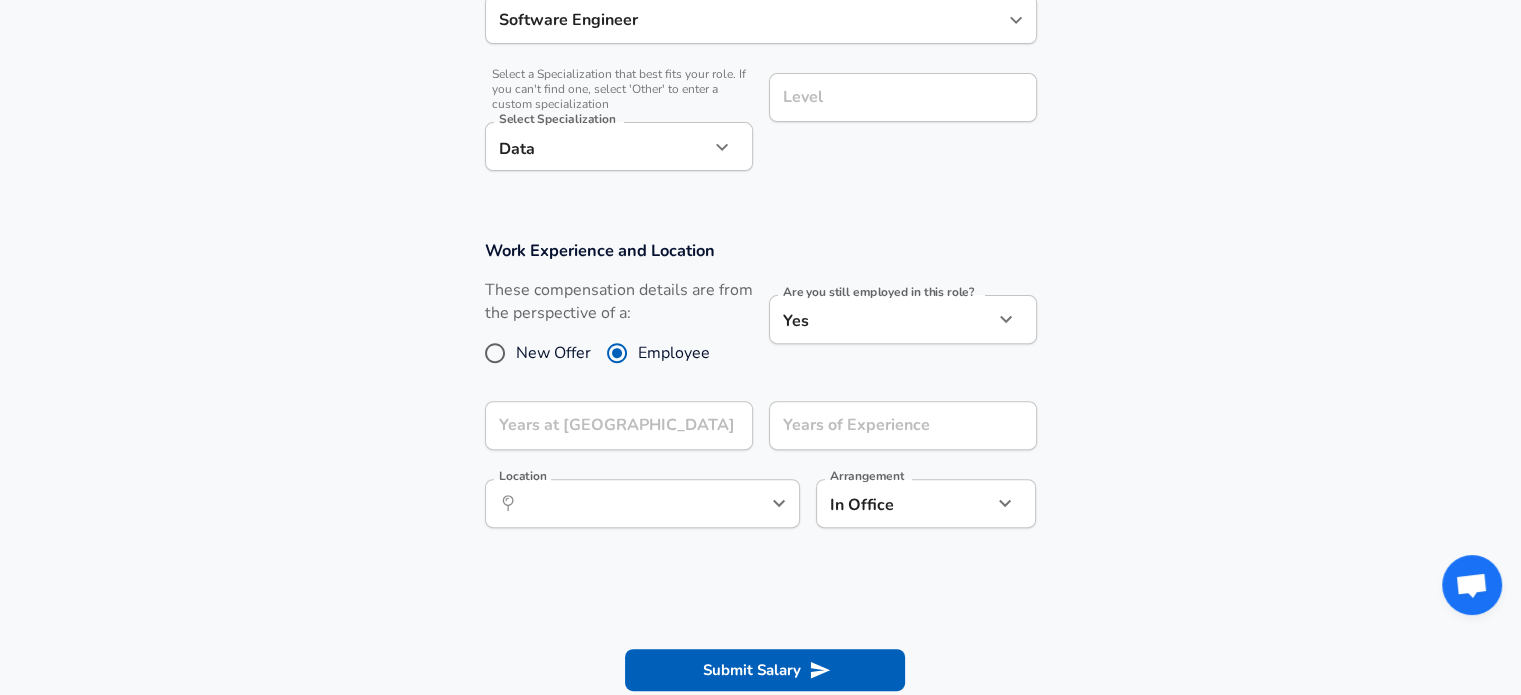 scroll, scrollTop: 639, scrollLeft: 0, axis: vertical 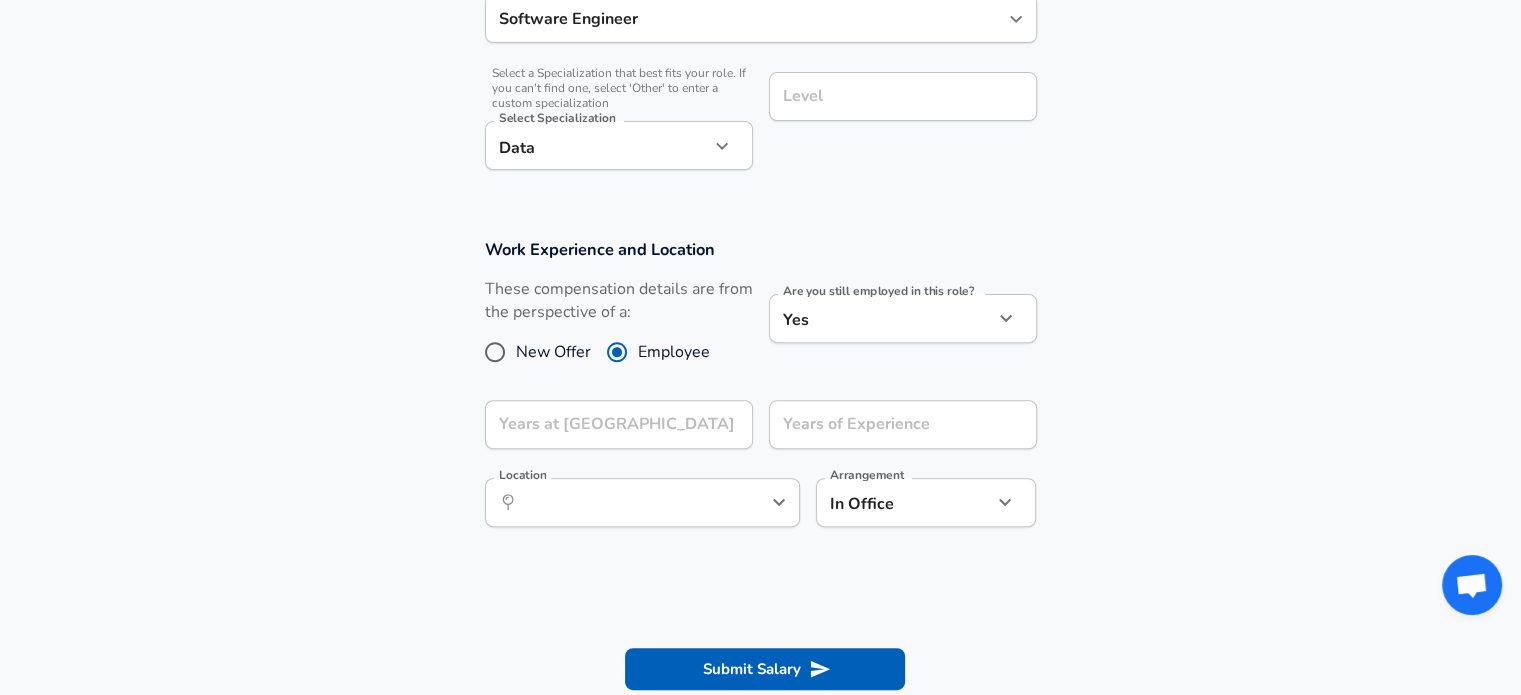 click on "Level" at bounding box center (903, 96) 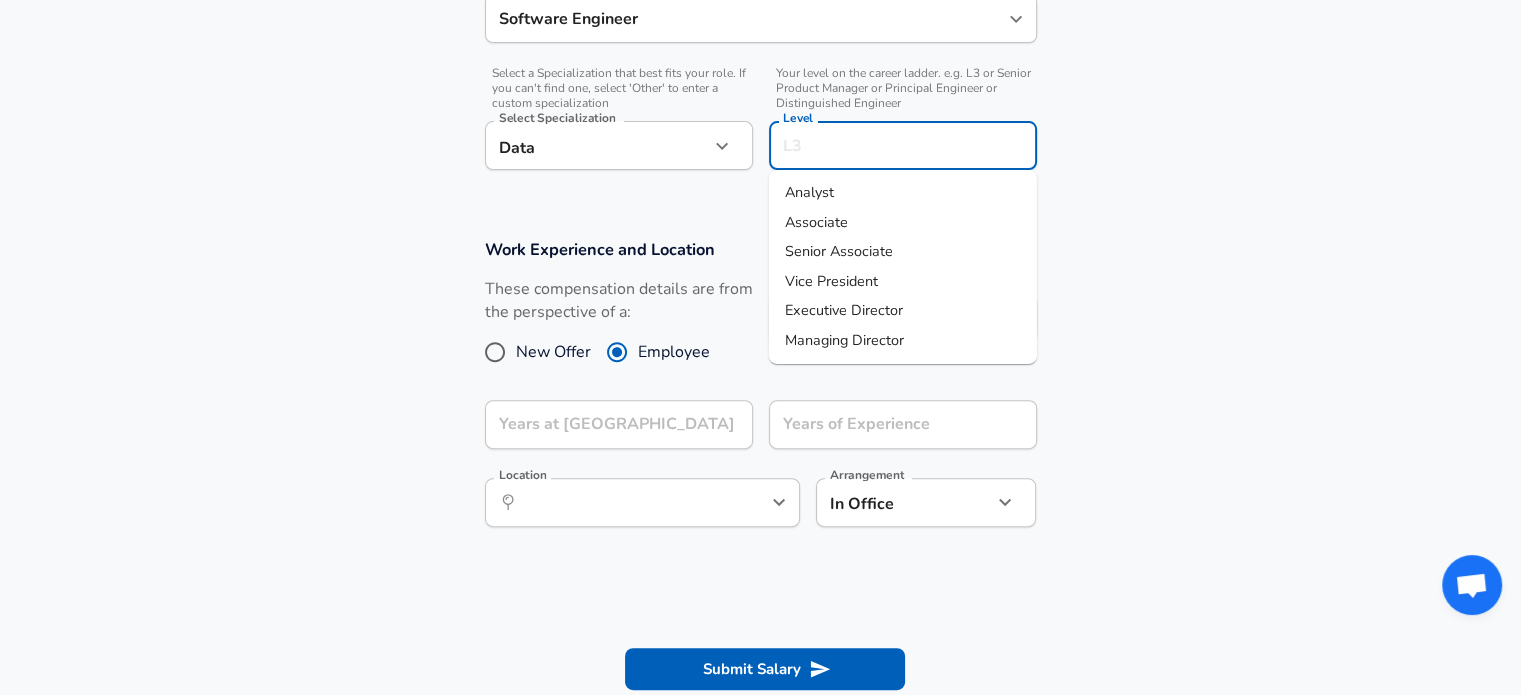scroll, scrollTop: 679, scrollLeft: 0, axis: vertical 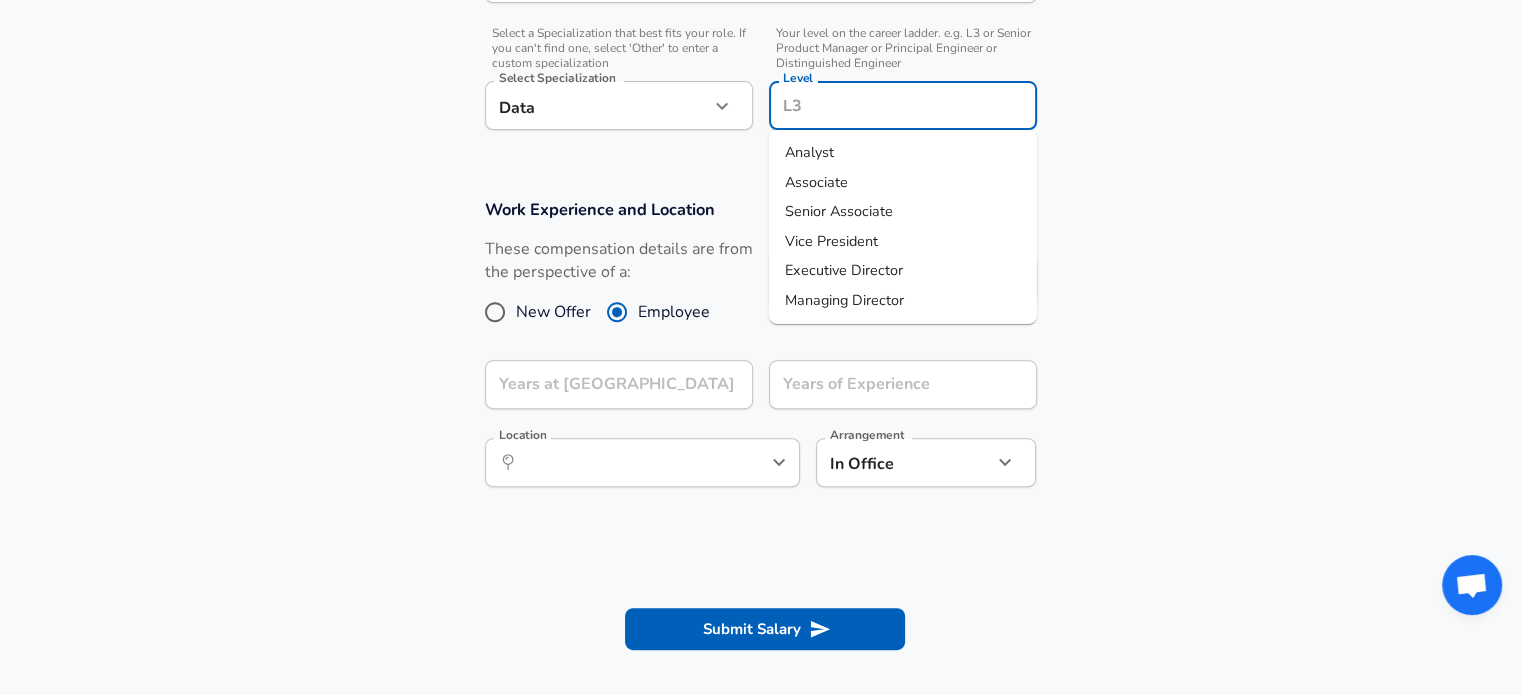 click on "Vice President" at bounding box center (903, 242) 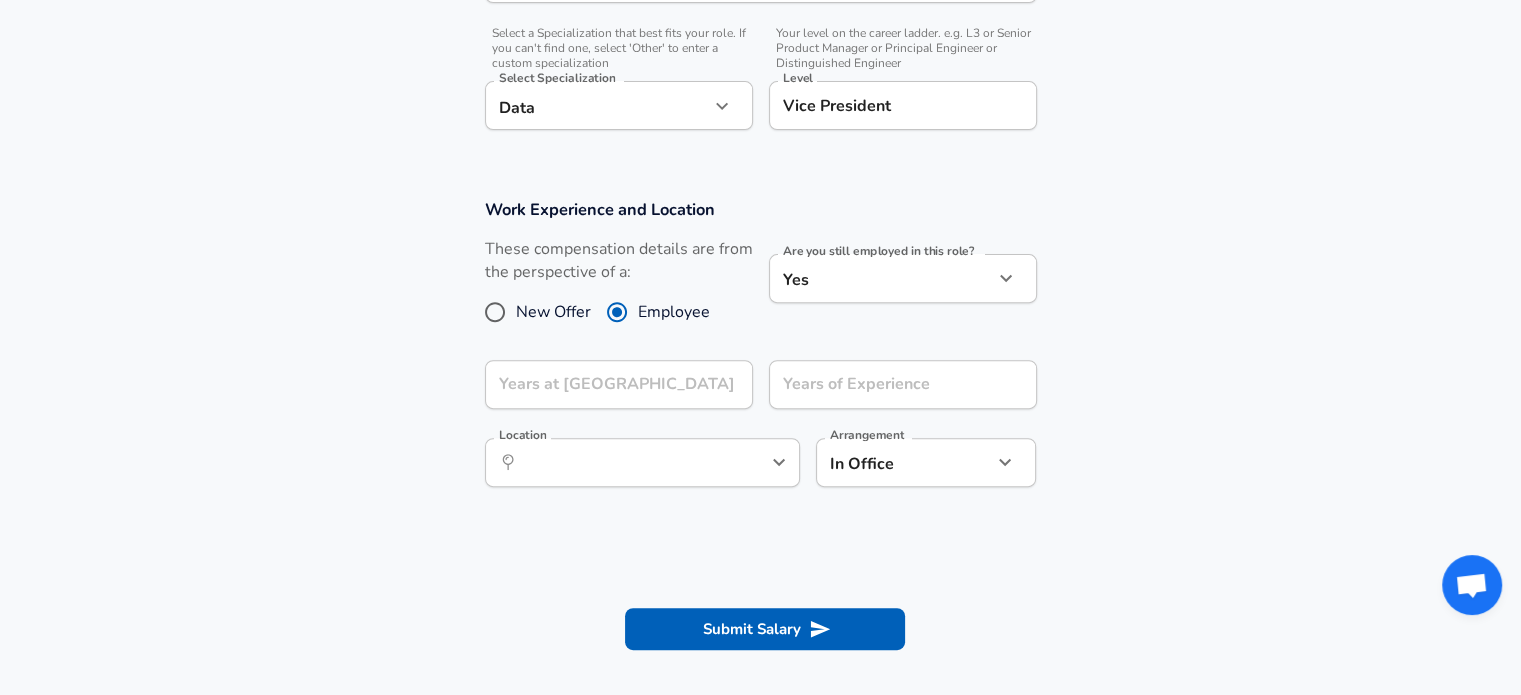 click on "Work Experience and Location These compensation details are from the perspective of a: New Offer Employee Are you still employed in this role? Yes yes Are you still employed in this role? Years at MSCI Years at [GEOGRAPHIC_DATA] Years of Experience Years of Experience Location ​ Location Arrangement In Office office Arrangement" at bounding box center [760, 353] 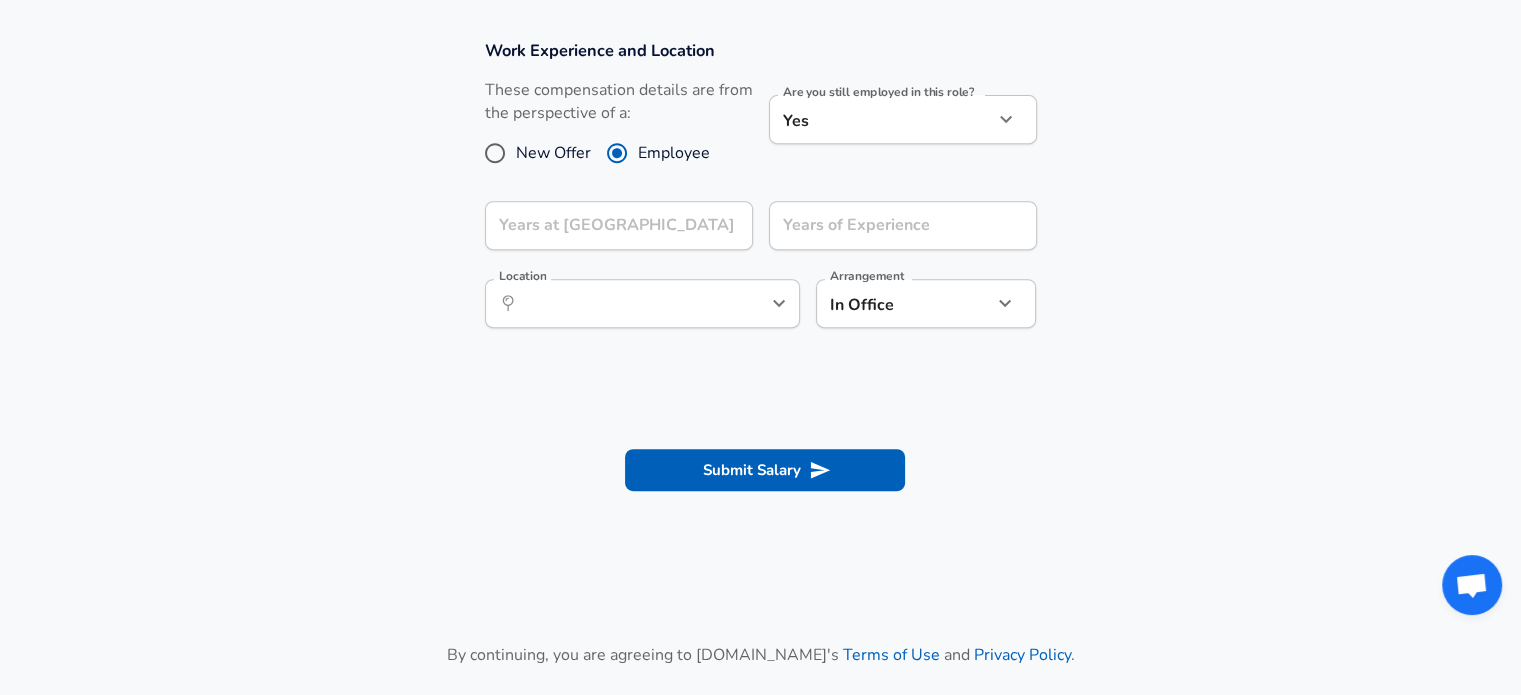 scroll, scrollTop: 883, scrollLeft: 0, axis: vertical 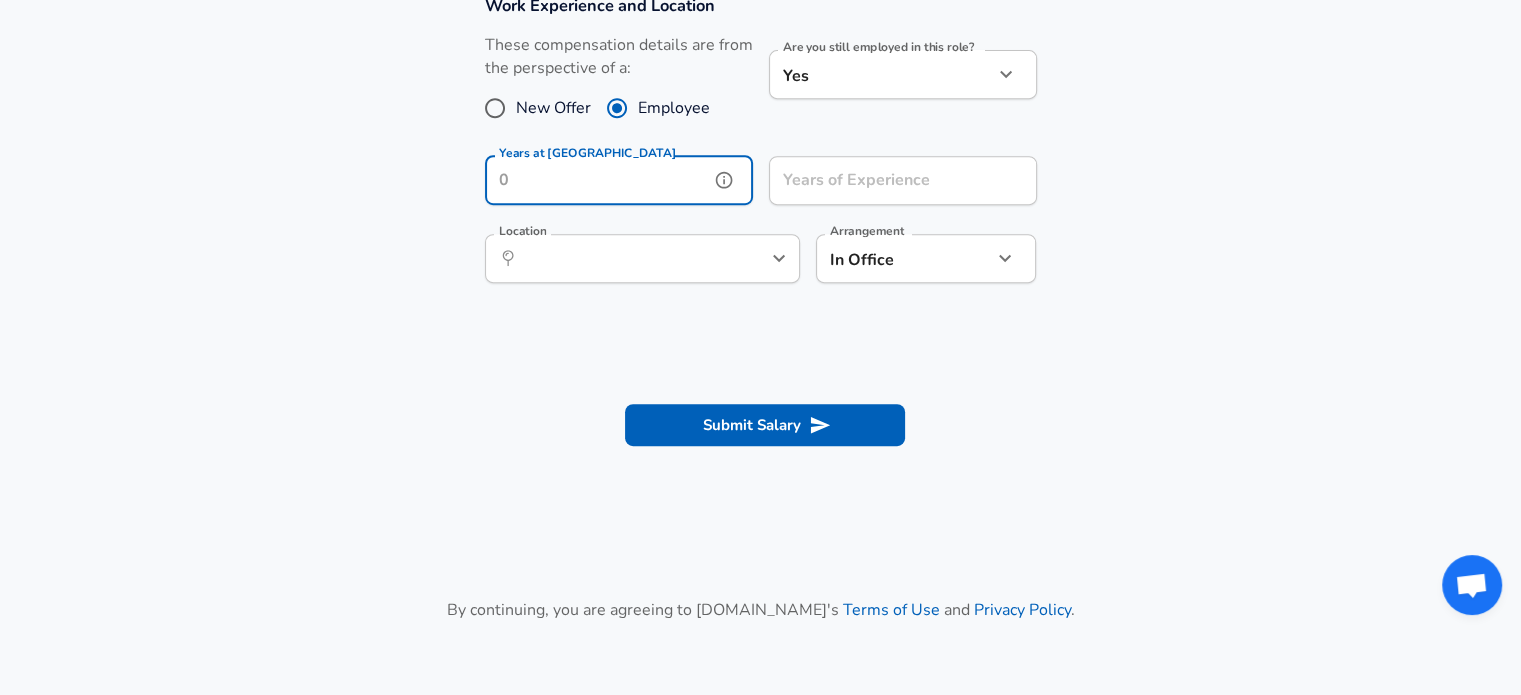 click on "Years at [GEOGRAPHIC_DATA]" at bounding box center [597, 180] 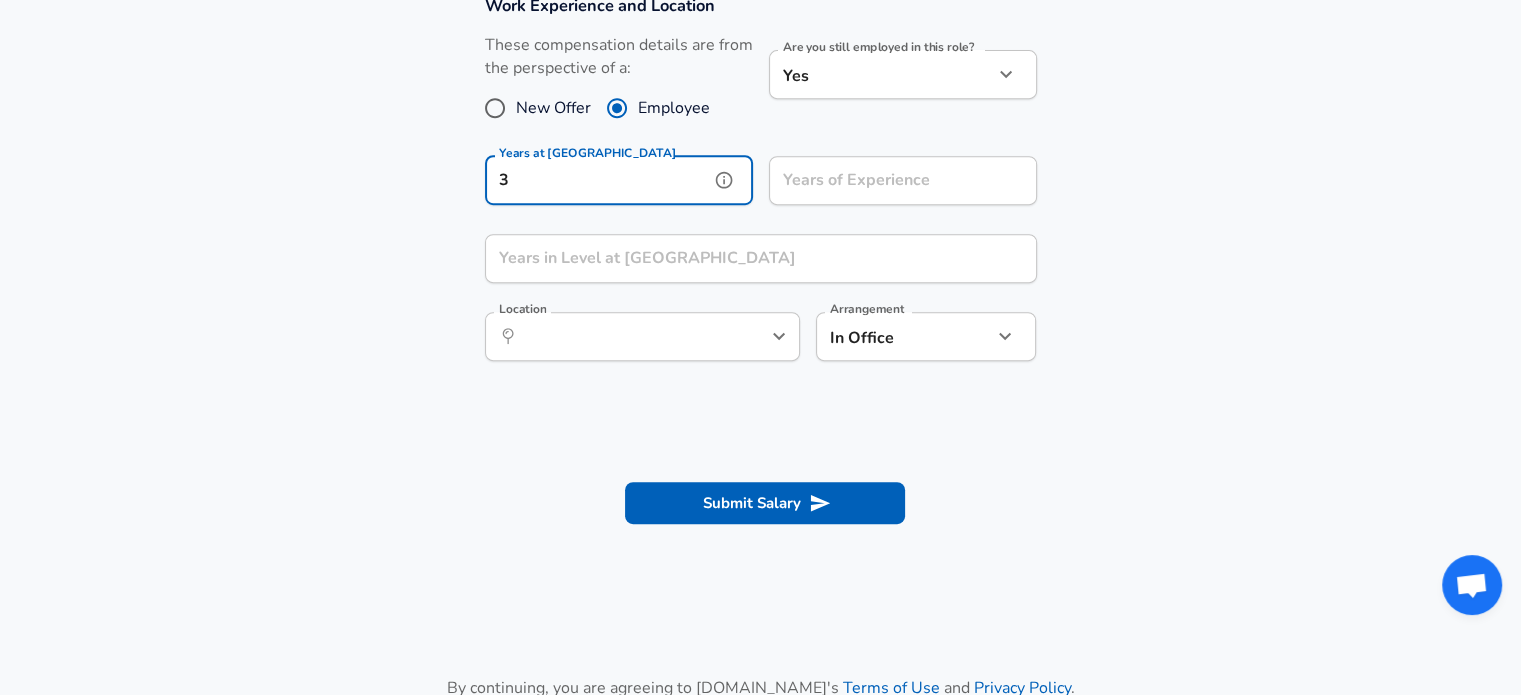 type on "3" 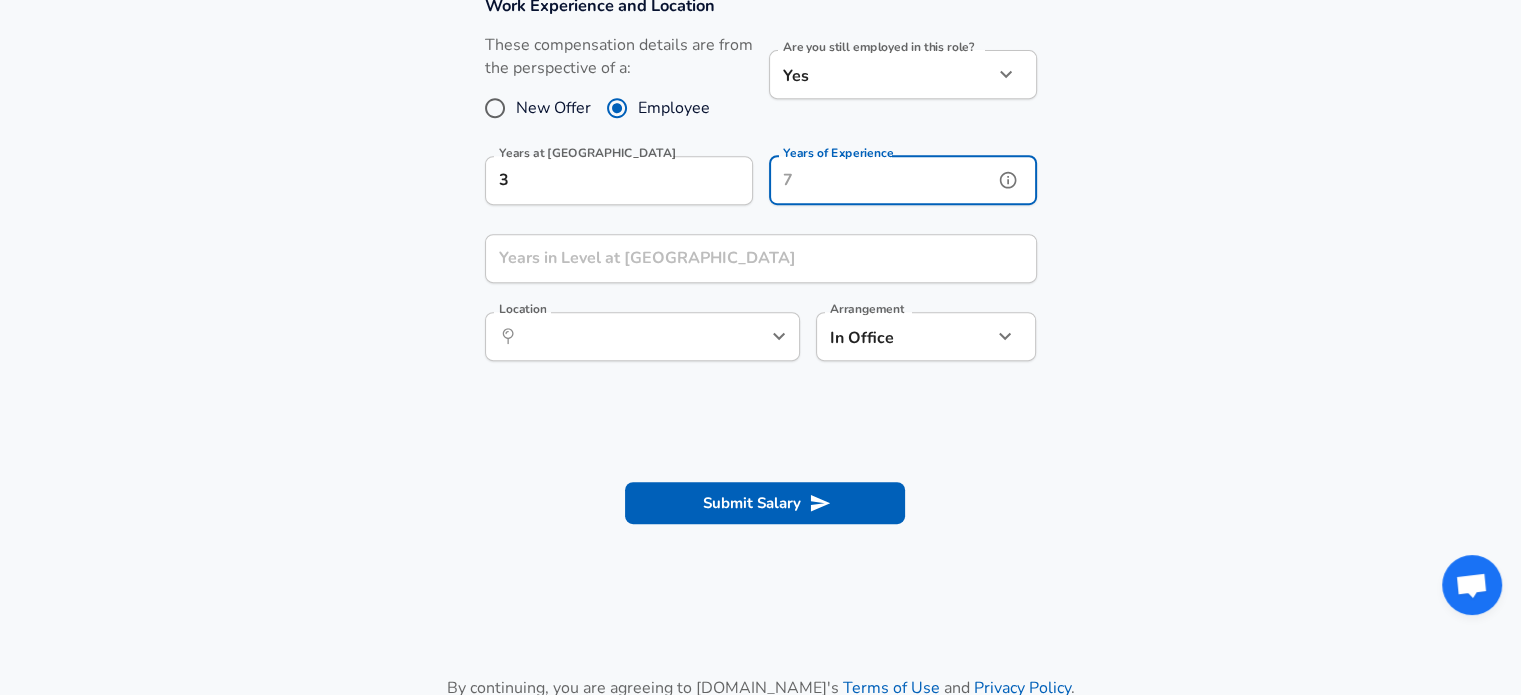 click on "Years of Experience" at bounding box center [881, 180] 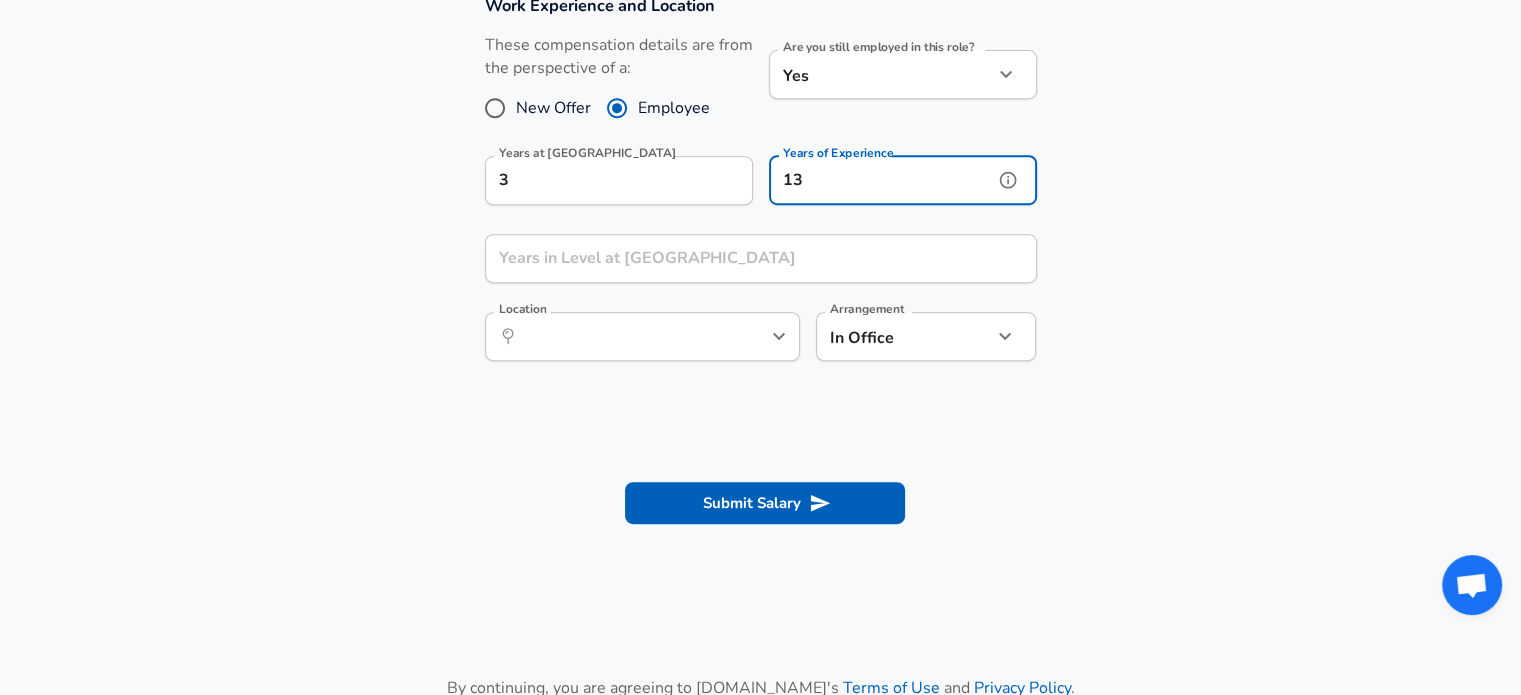 type on "13" 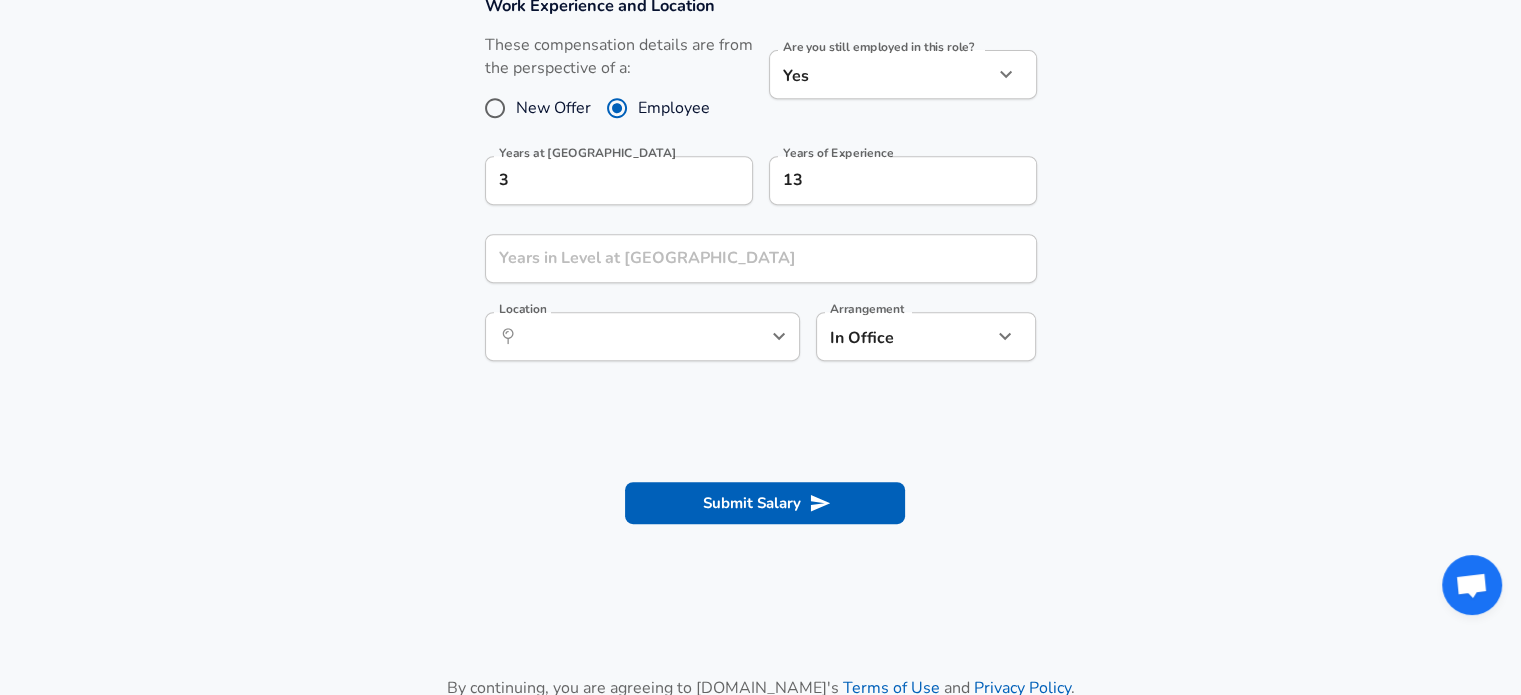 click on "Work Experience and Location These compensation details are from the perspective of a: New Offer Employee Are you still employed in this role? Yes yes Are you still employed in this role? Years at MSCI 3 Years at [GEOGRAPHIC_DATA] Years of Experience 13 Years of Experience Years in Level at [GEOGRAPHIC_DATA] Years in Level at [GEOGRAPHIC_DATA] Location ​ Location Arrangement In Office office Arrangement" at bounding box center (760, 188) 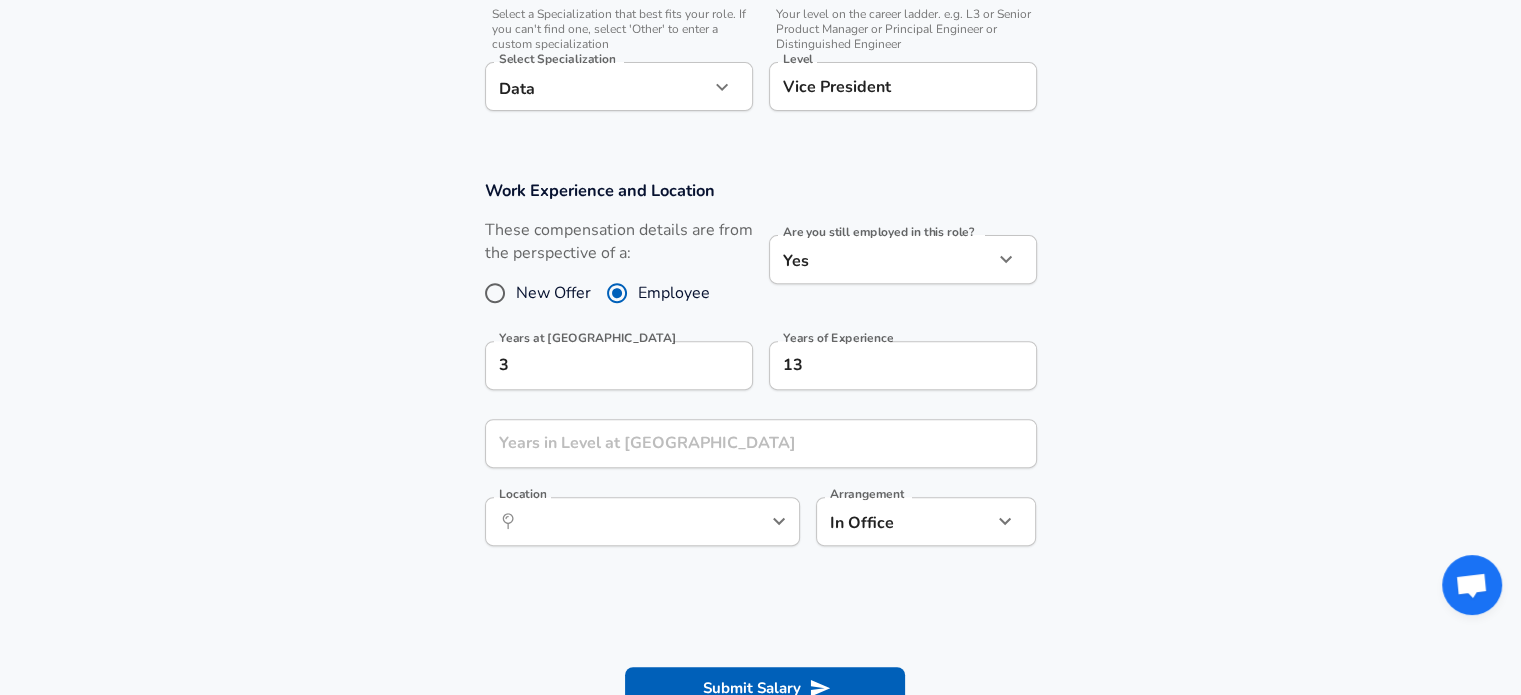 scroll, scrollTop: 699, scrollLeft: 0, axis: vertical 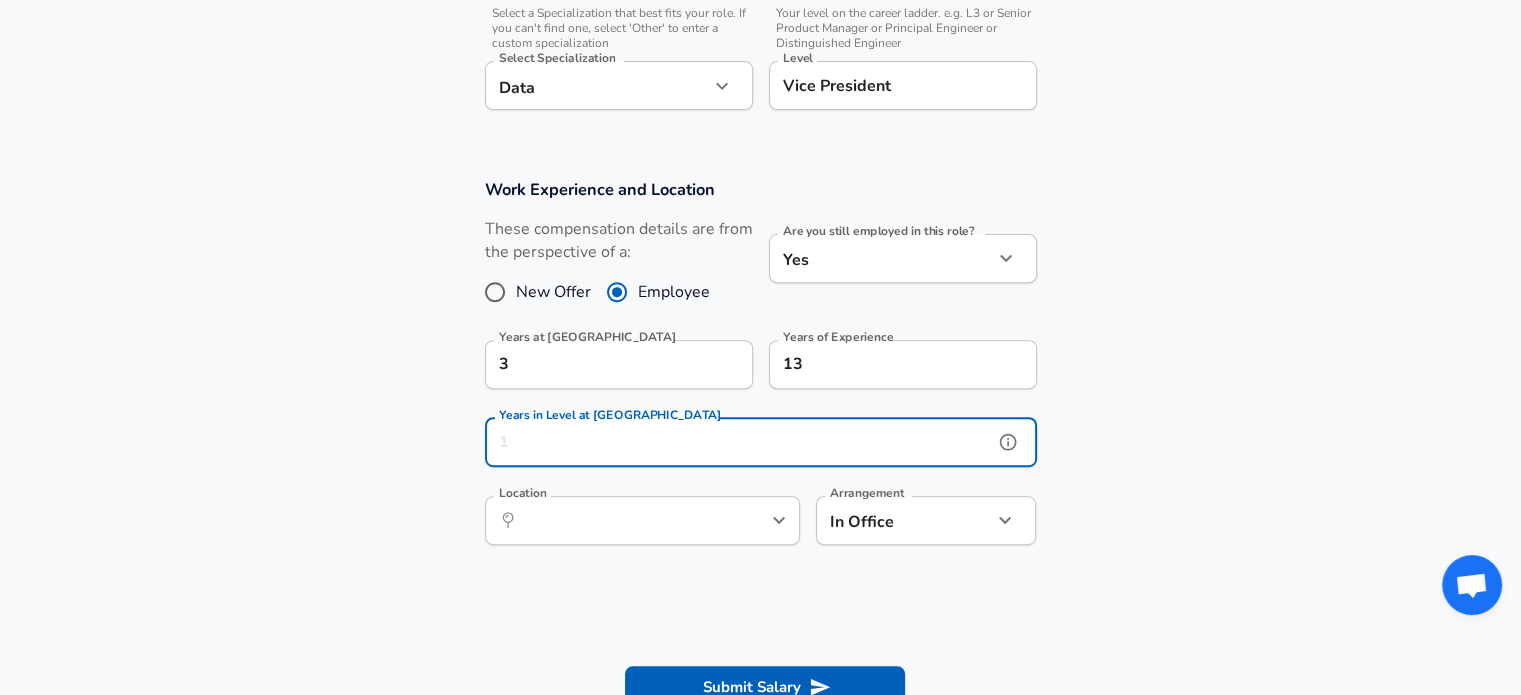click on "Years in Level at [GEOGRAPHIC_DATA]" at bounding box center (739, 442) 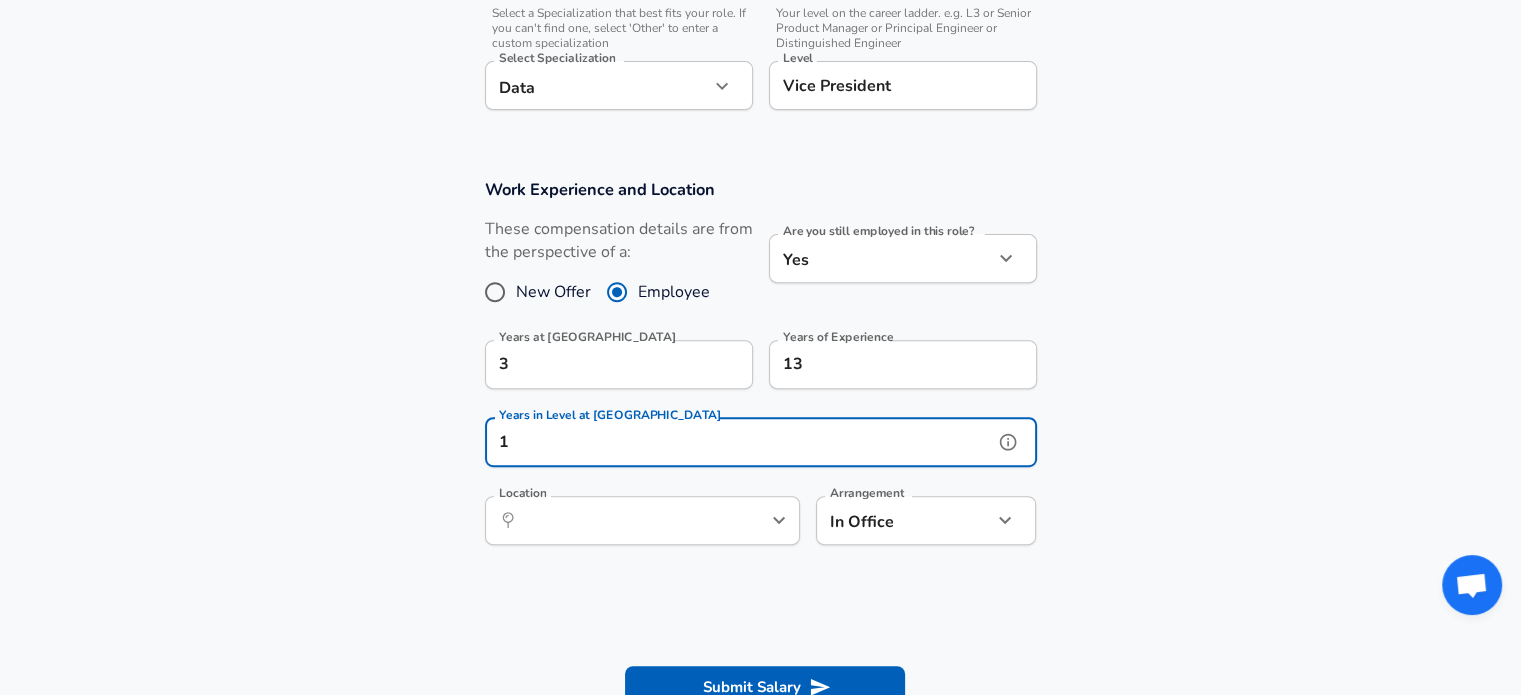 type on "1" 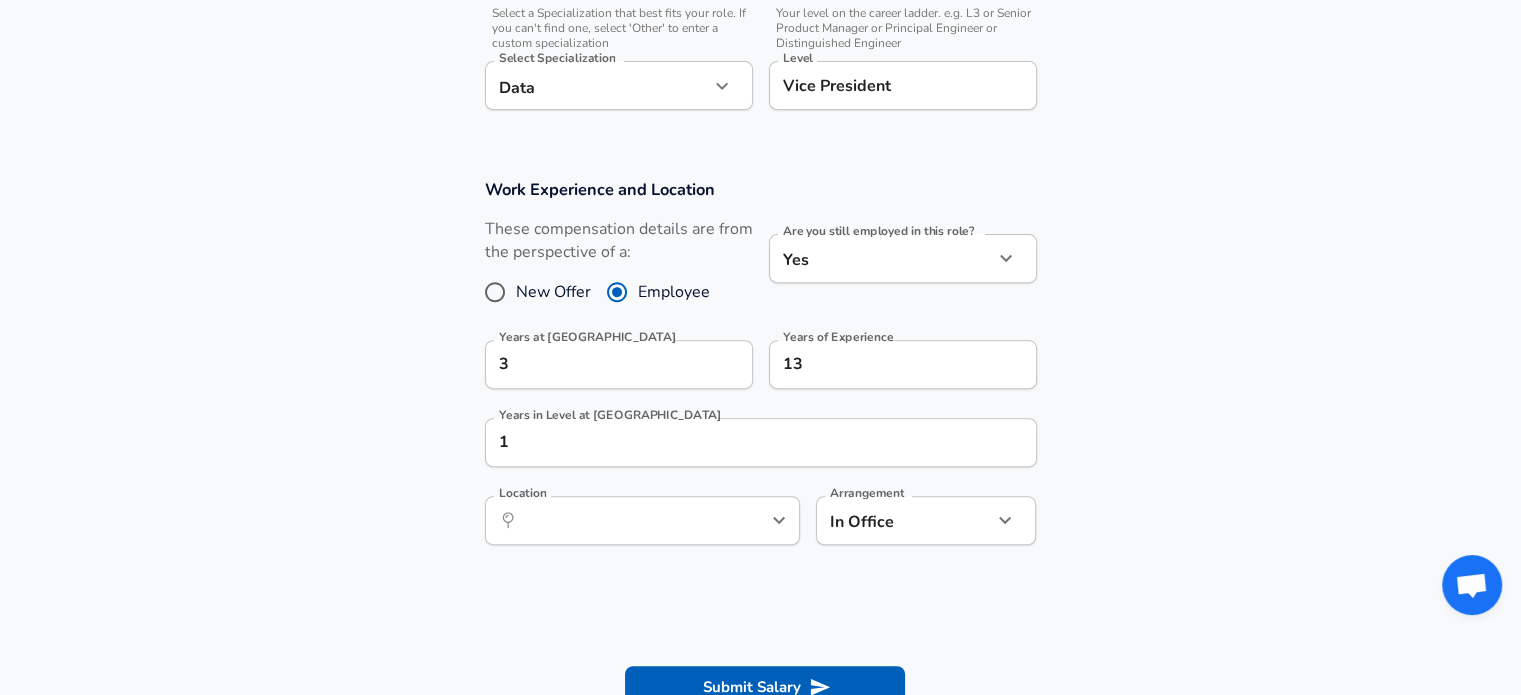 click on "Work Experience and Location These compensation details are from the perspective of a: New Offer Employee Are you still employed in this role? Yes yes Are you still employed in this role? Years at MSCI 3 Years at [GEOGRAPHIC_DATA] Years of Experience 13 Years of Experience Years in Level at [GEOGRAPHIC_DATA] 1 Years in Level at [GEOGRAPHIC_DATA] Location ​ Location Arrangement In Office office Arrangement" at bounding box center [760, 372] 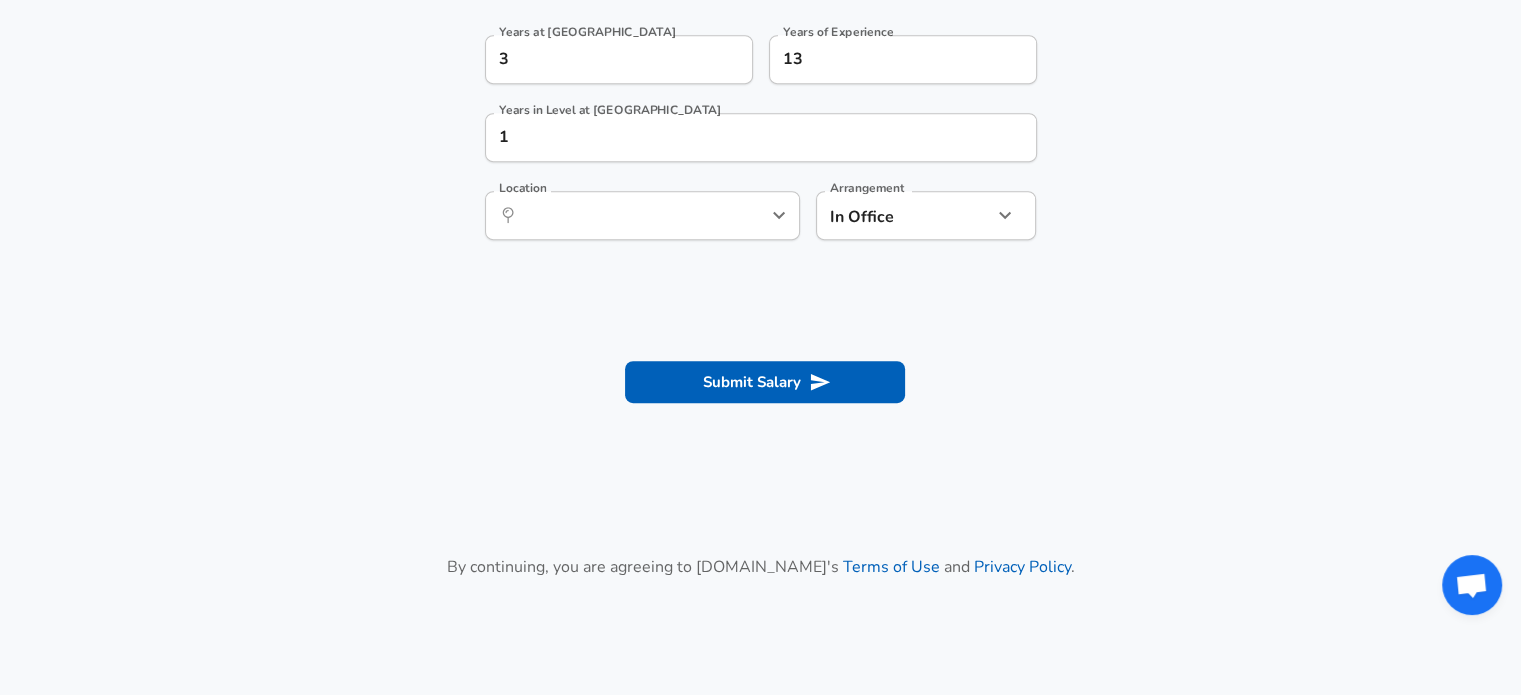 scroll, scrollTop: 1010, scrollLeft: 0, axis: vertical 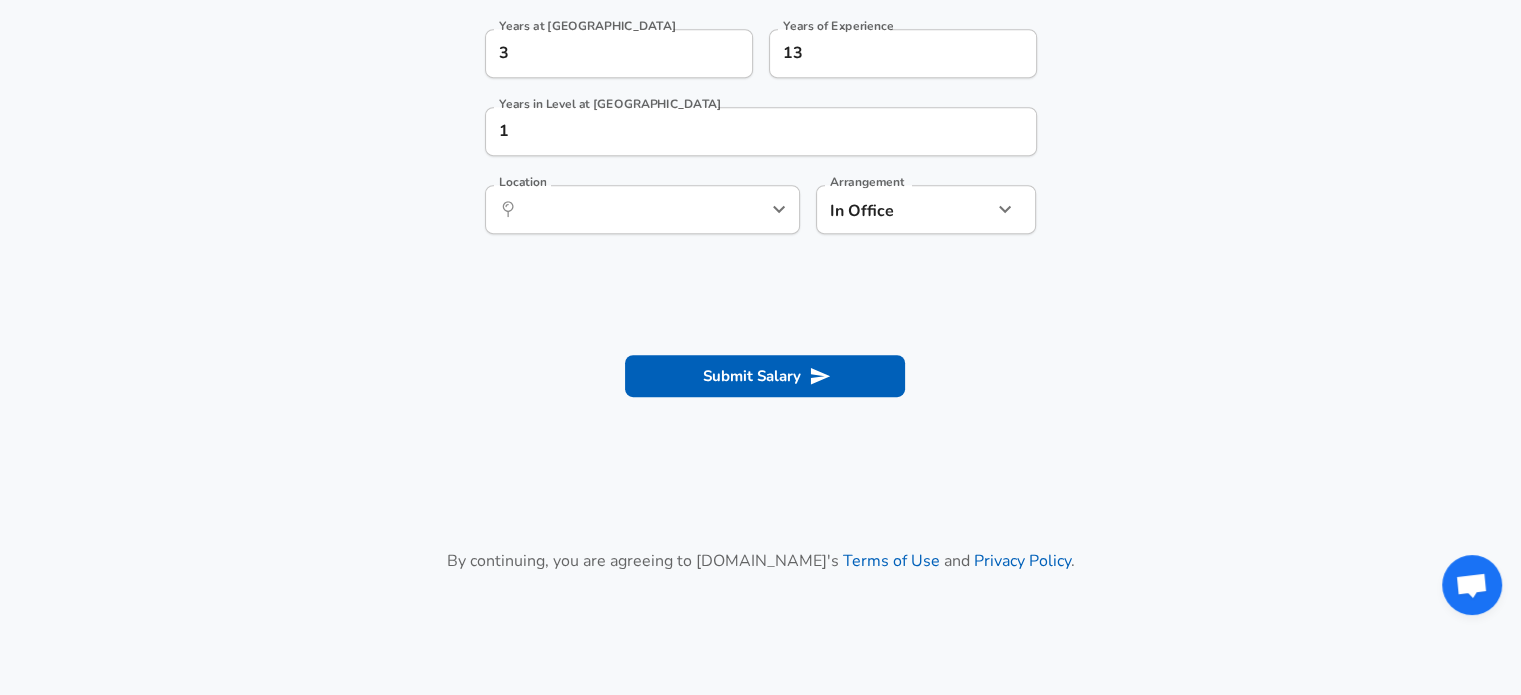 click on "Location ​ Location" at bounding box center (642, 208) 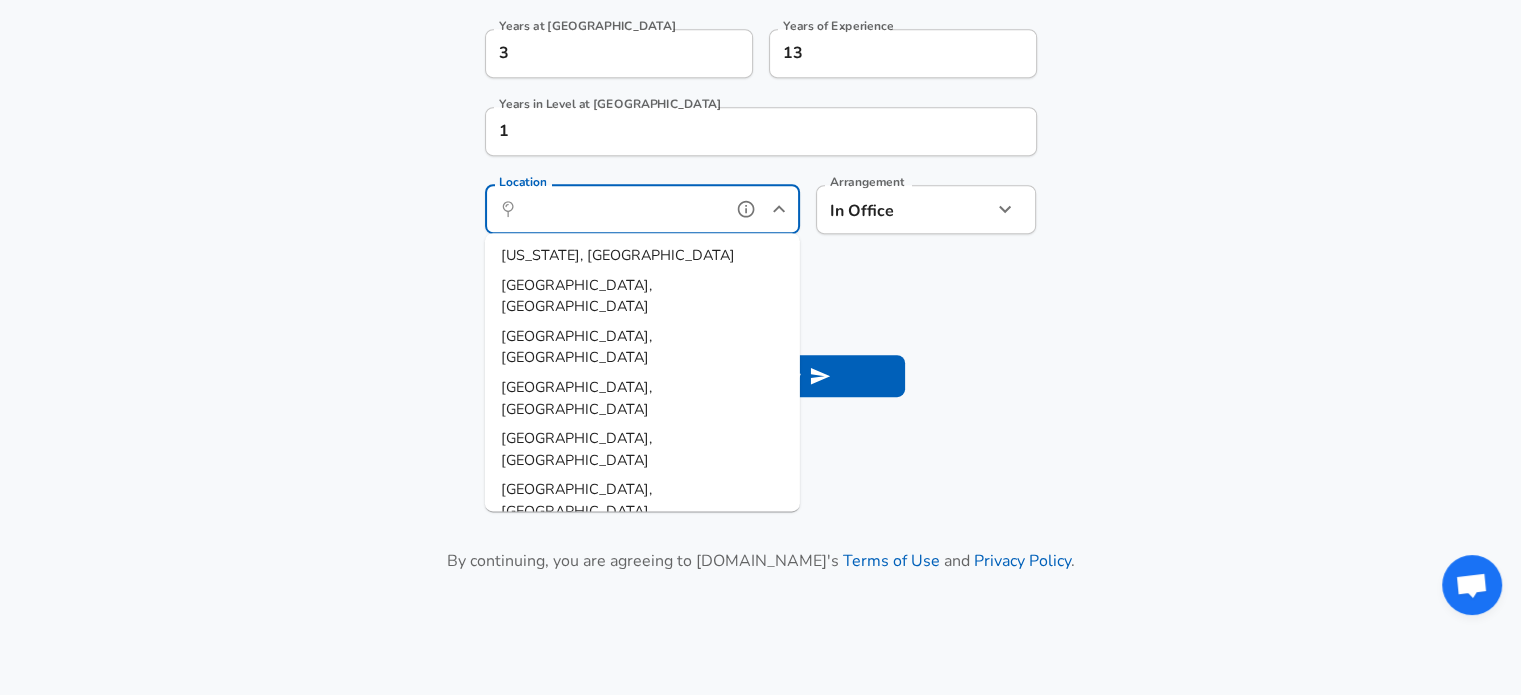 click on "Location" at bounding box center [620, 209] 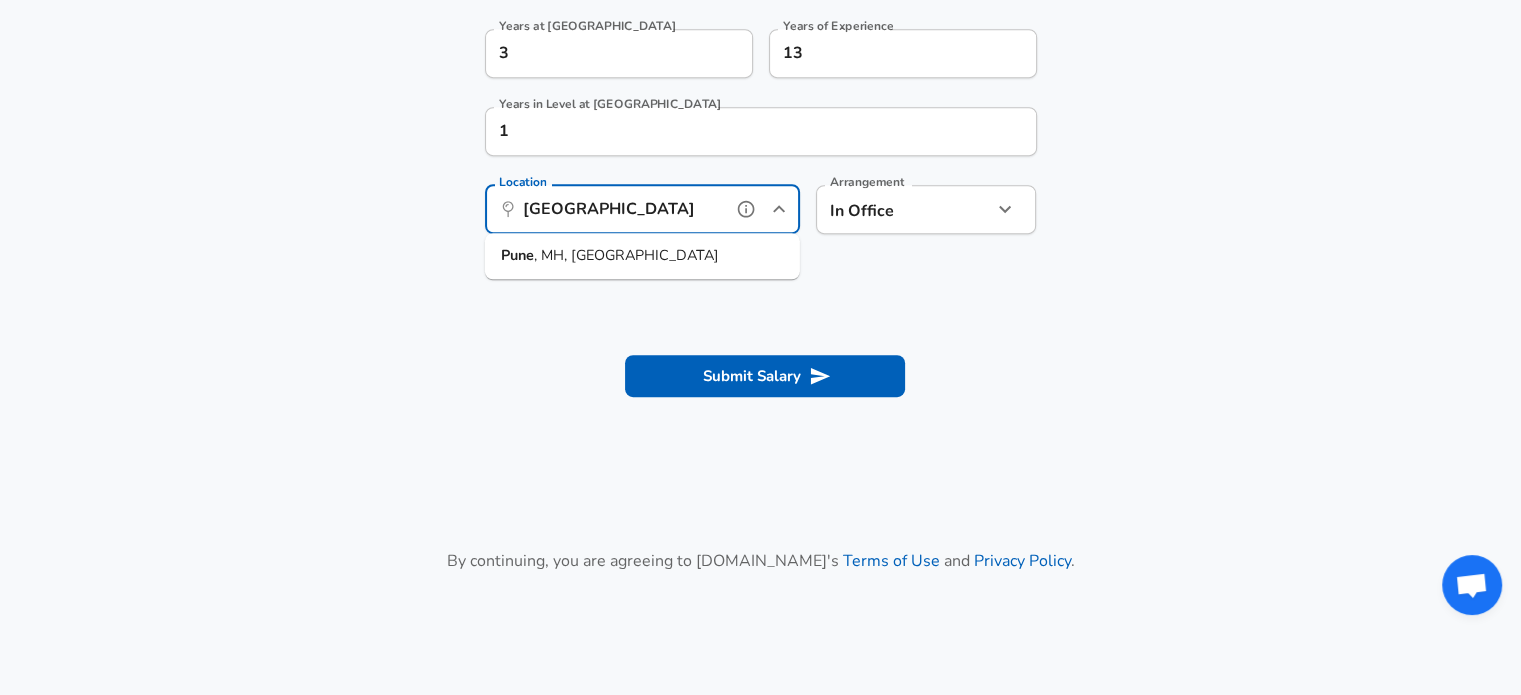 click on ", MH, [GEOGRAPHIC_DATA]" at bounding box center (626, 255) 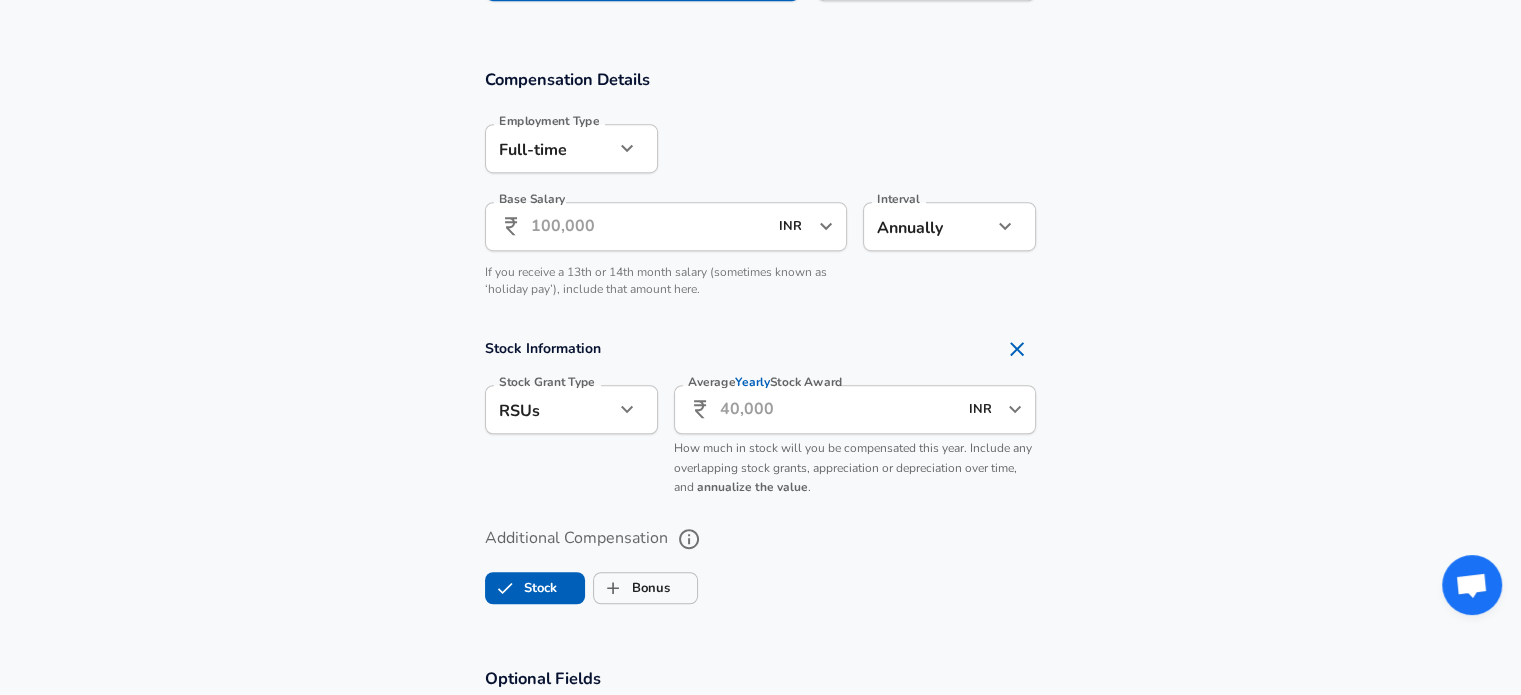 scroll, scrollTop: 1246, scrollLeft: 0, axis: vertical 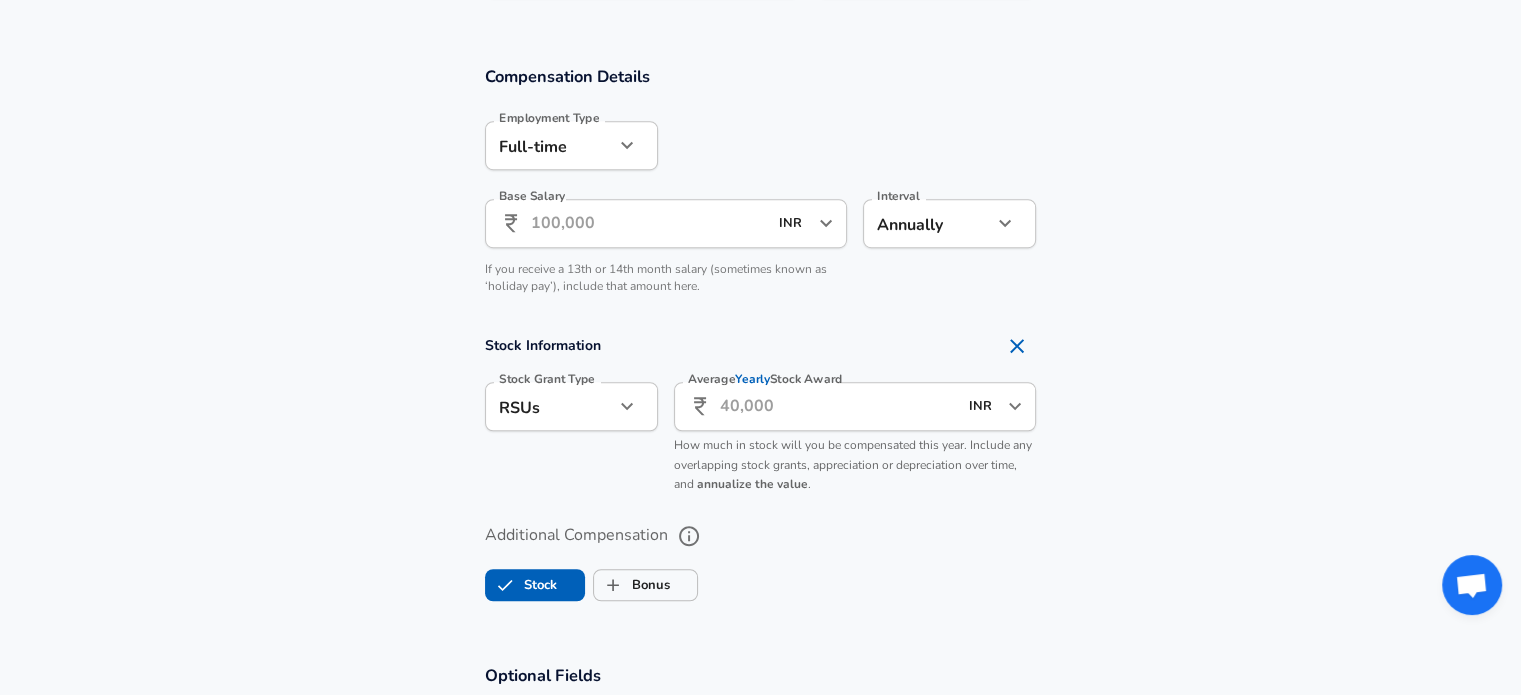 type on "Pune, MH, [GEOGRAPHIC_DATA]" 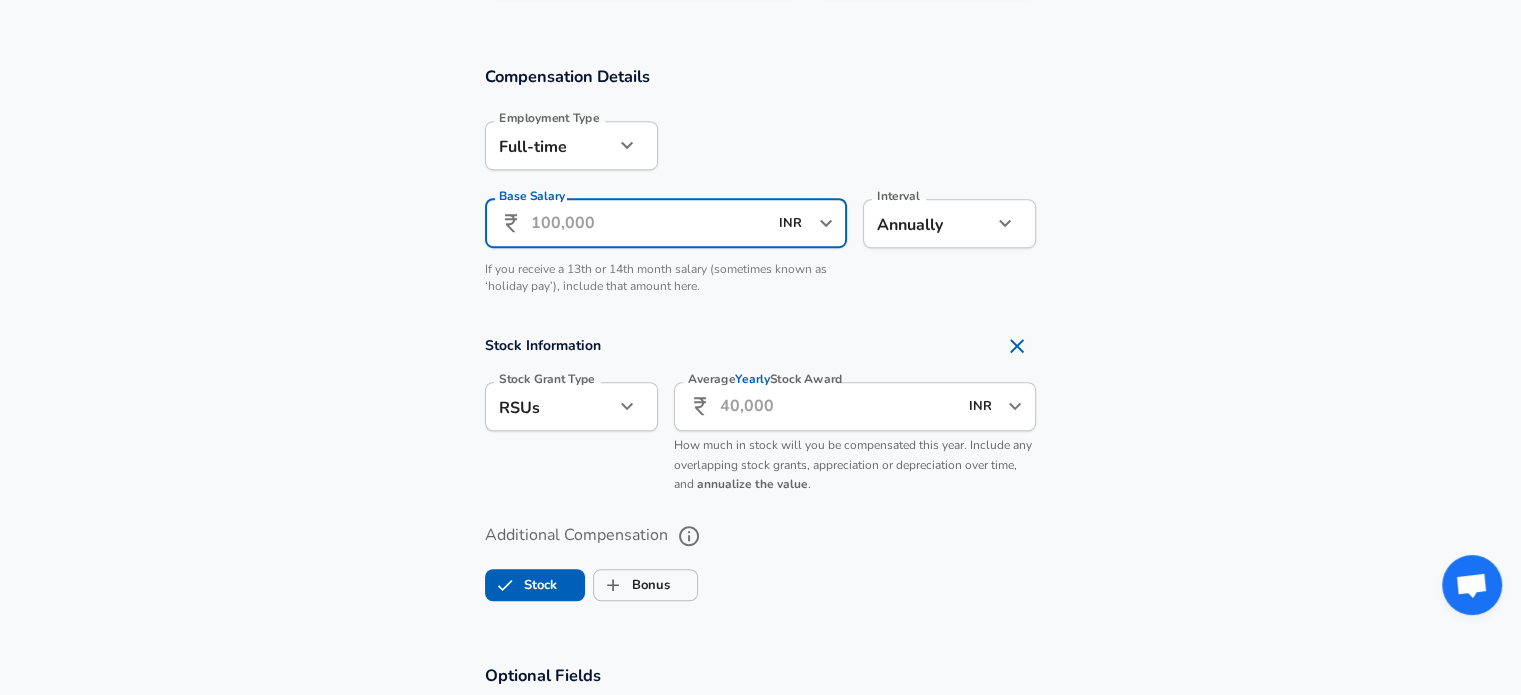click on "Base Salary" at bounding box center [649, 223] 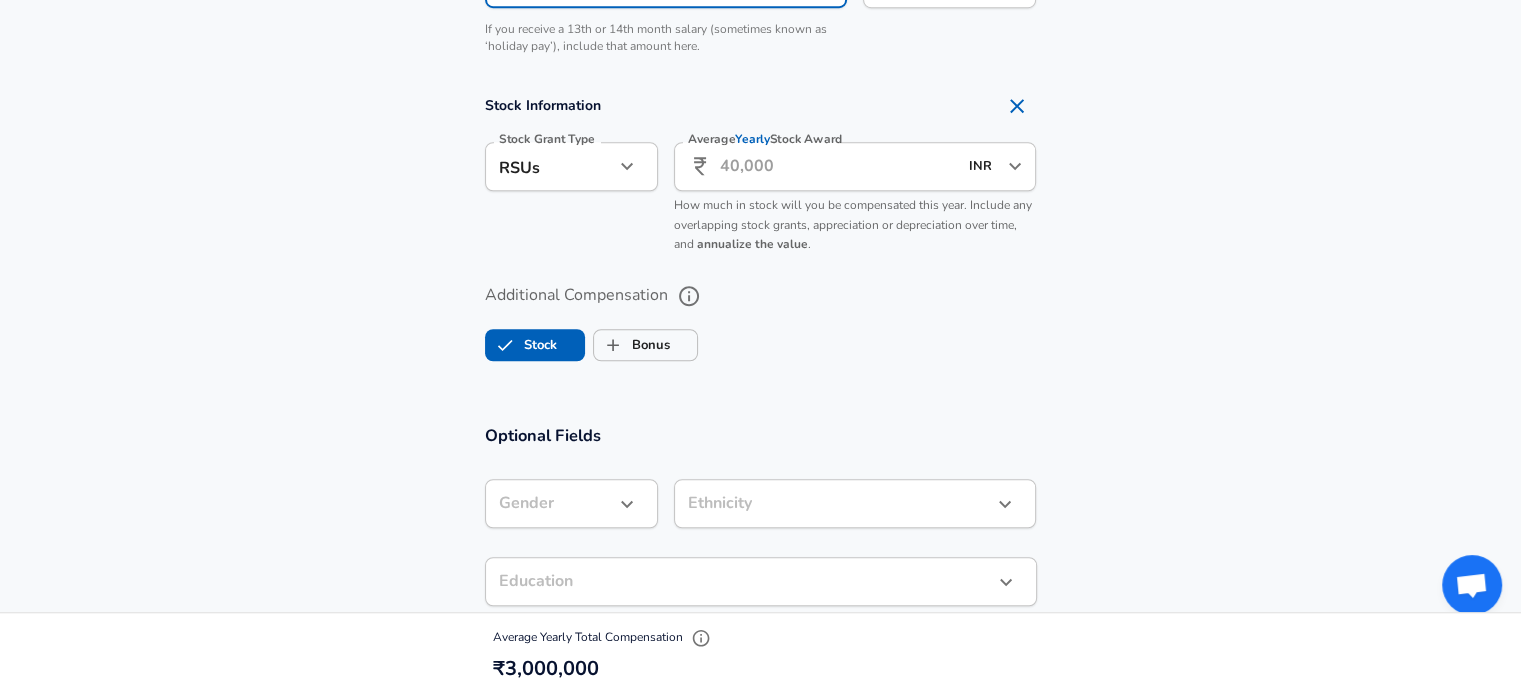 scroll, scrollTop: 1404, scrollLeft: 0, axis: vertical 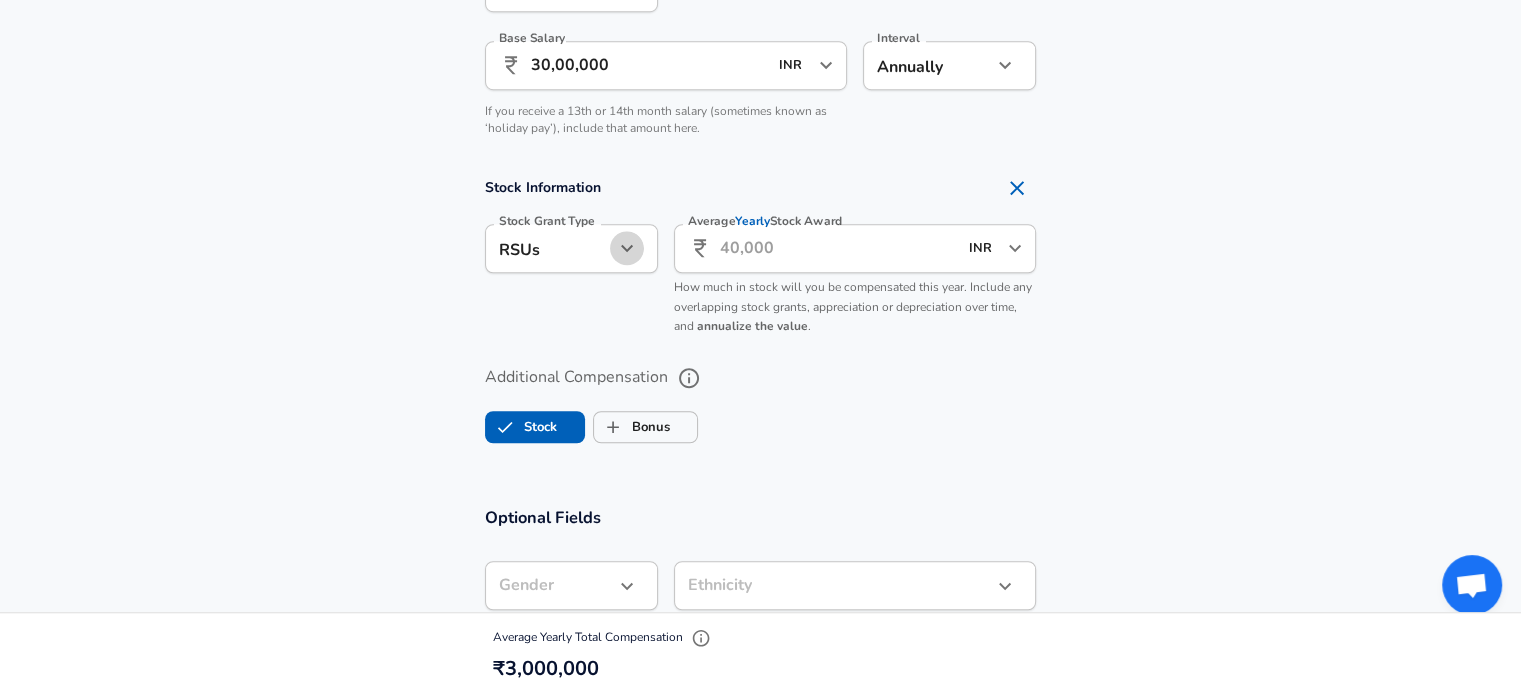 click 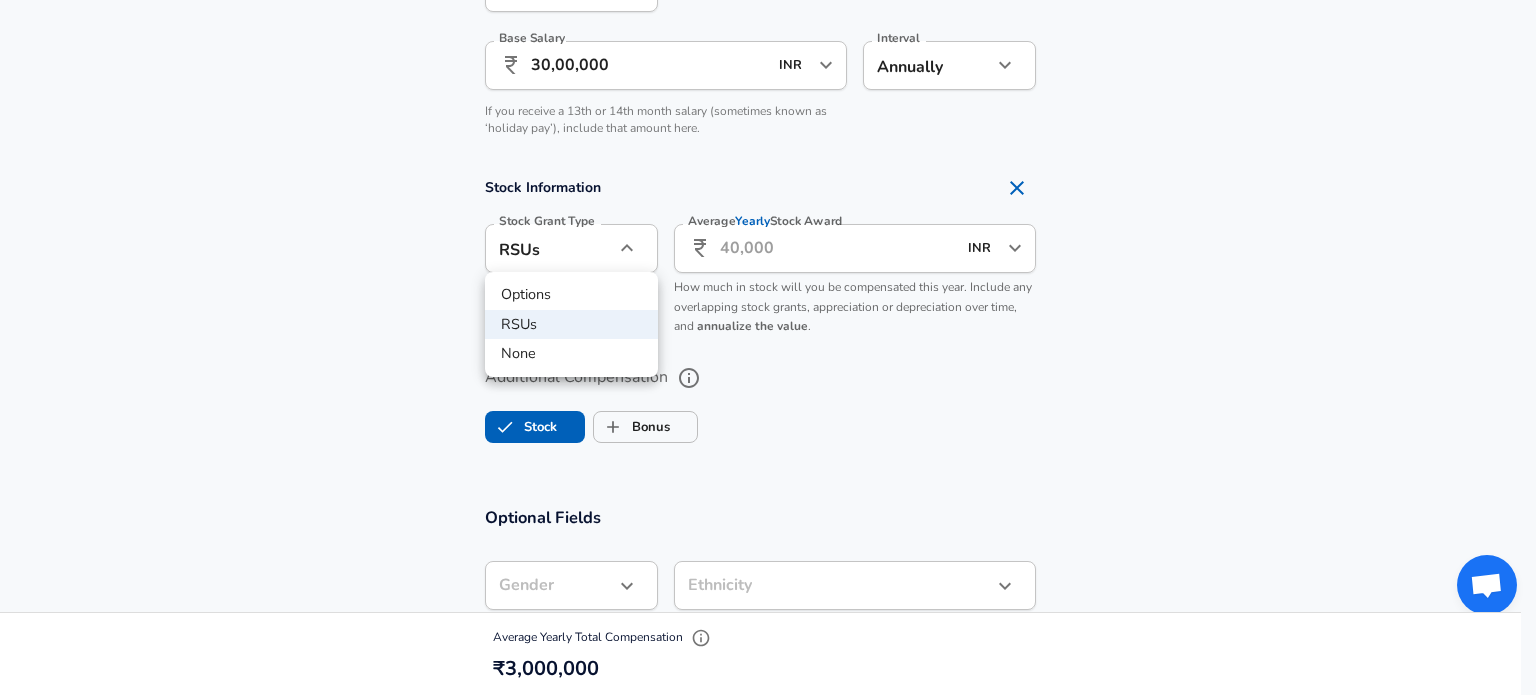 click at bounding box center (768, 347) 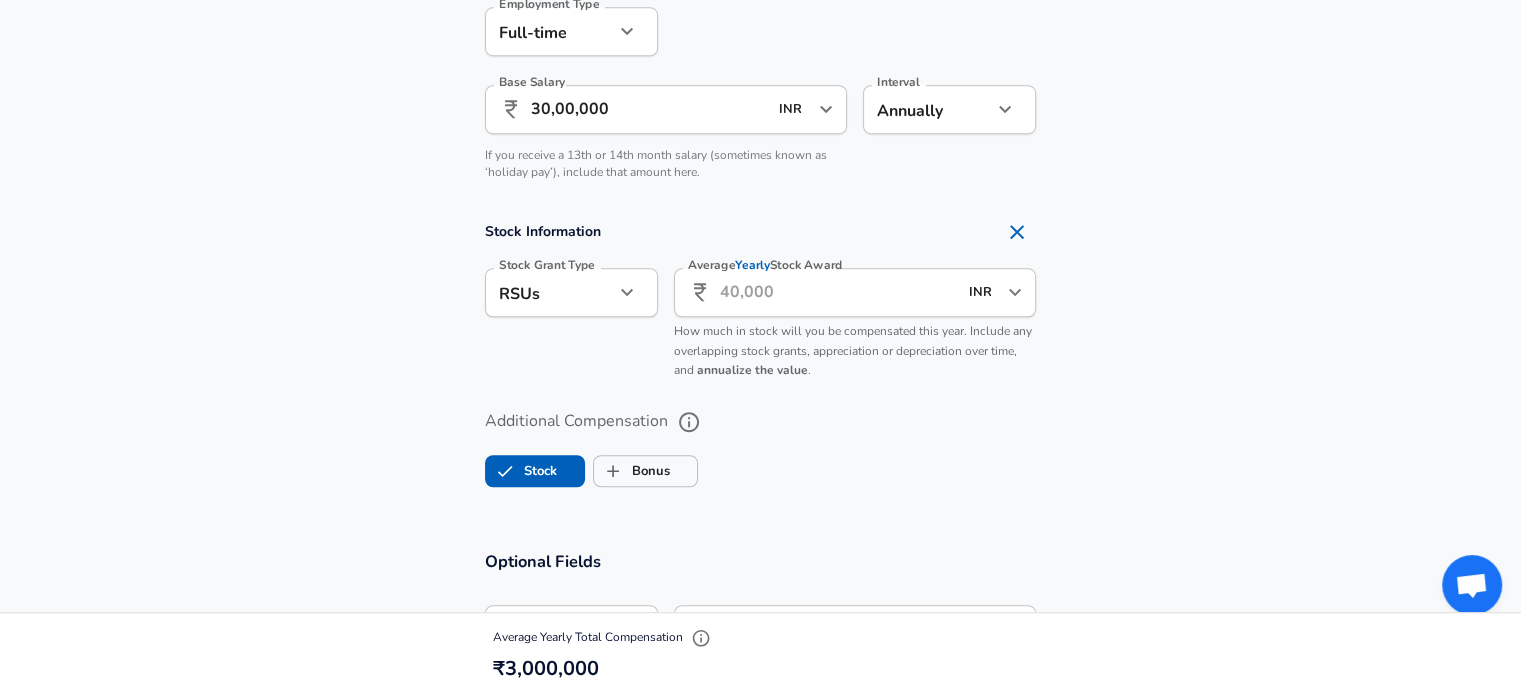 scroll, scrollTop: 1361, scrollLeft: 0, axis: vertical 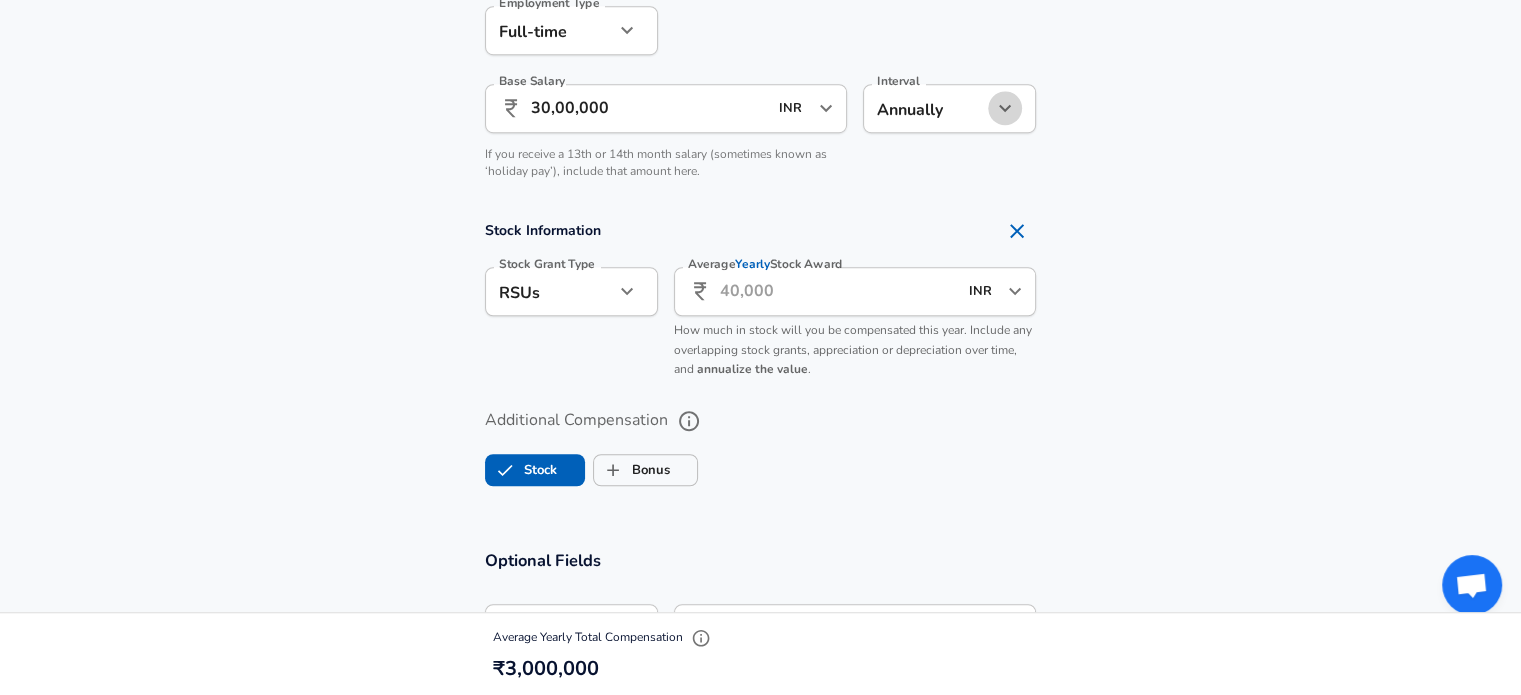 click 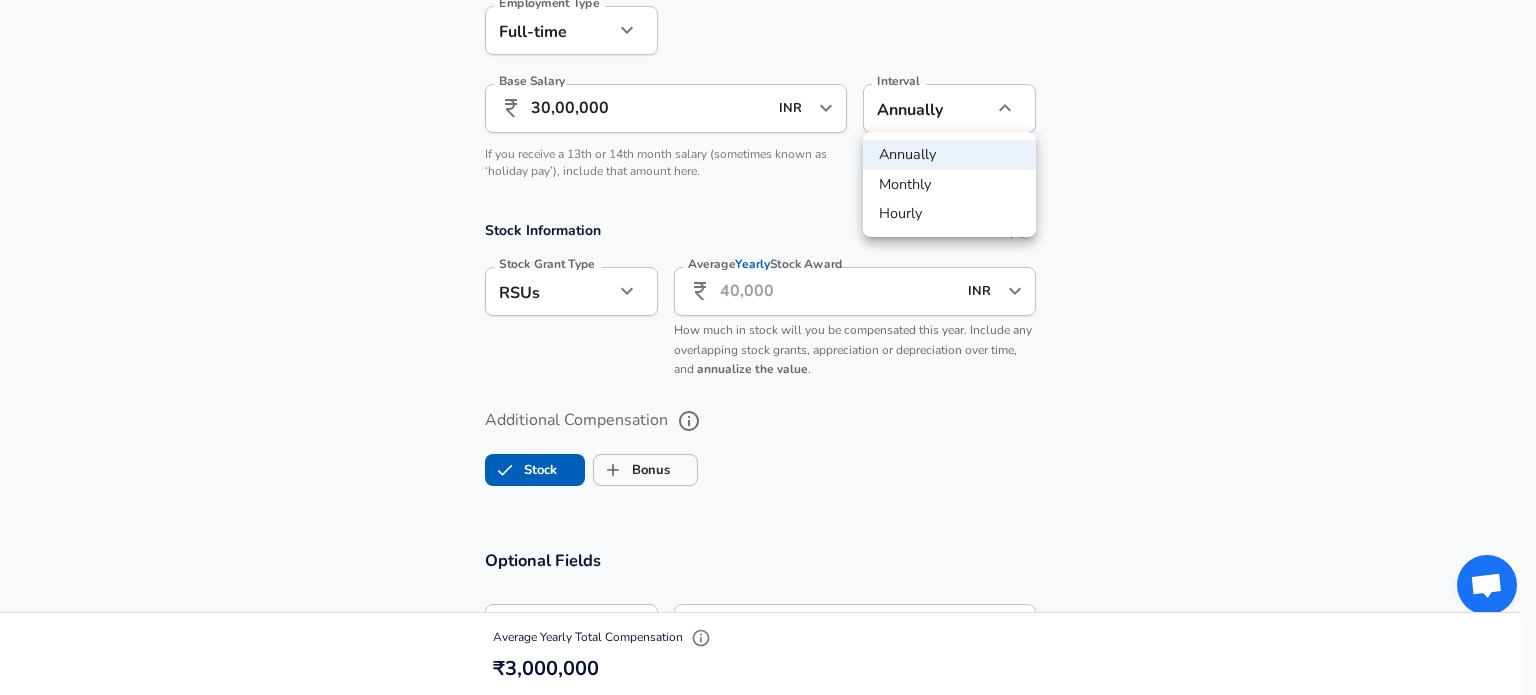click at bounding box center [768, 347] 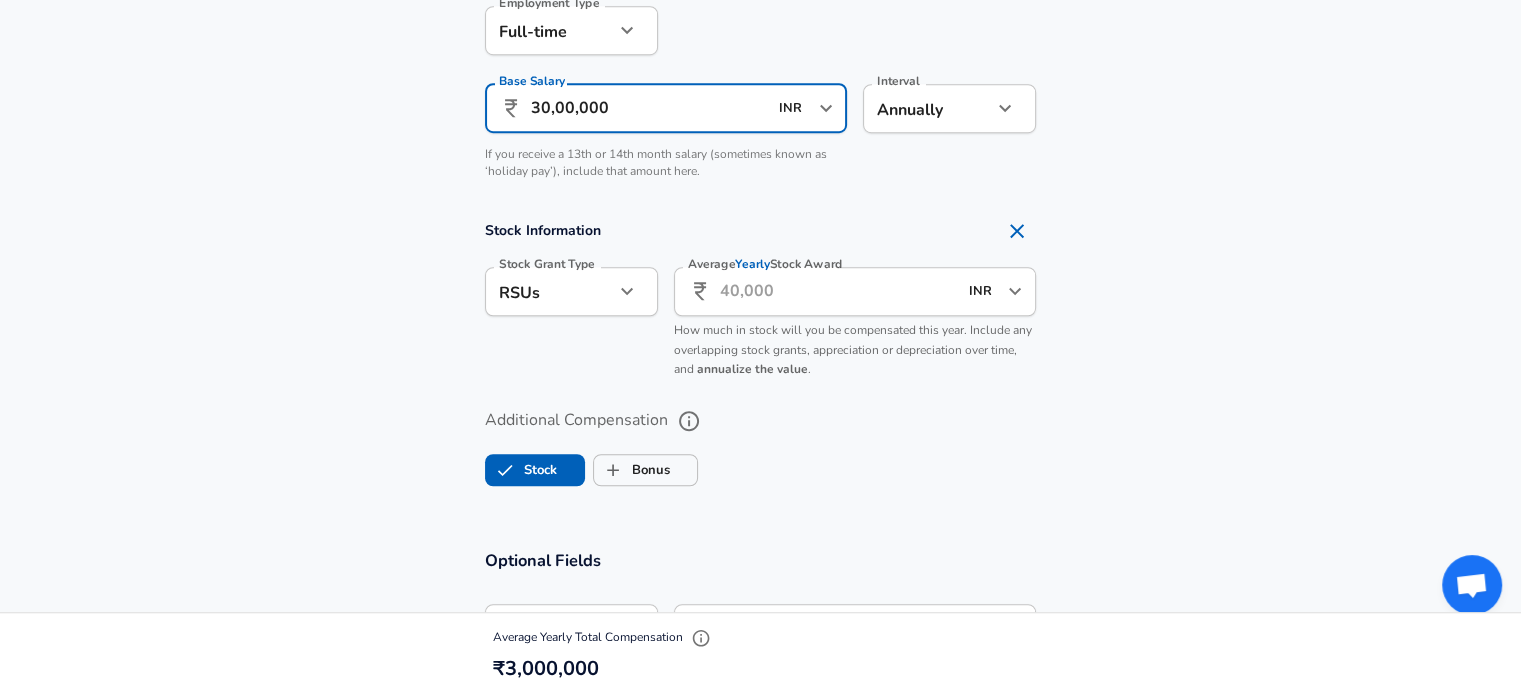 scroll, scrollTop: 0, scrollLeft: 0, axis: both 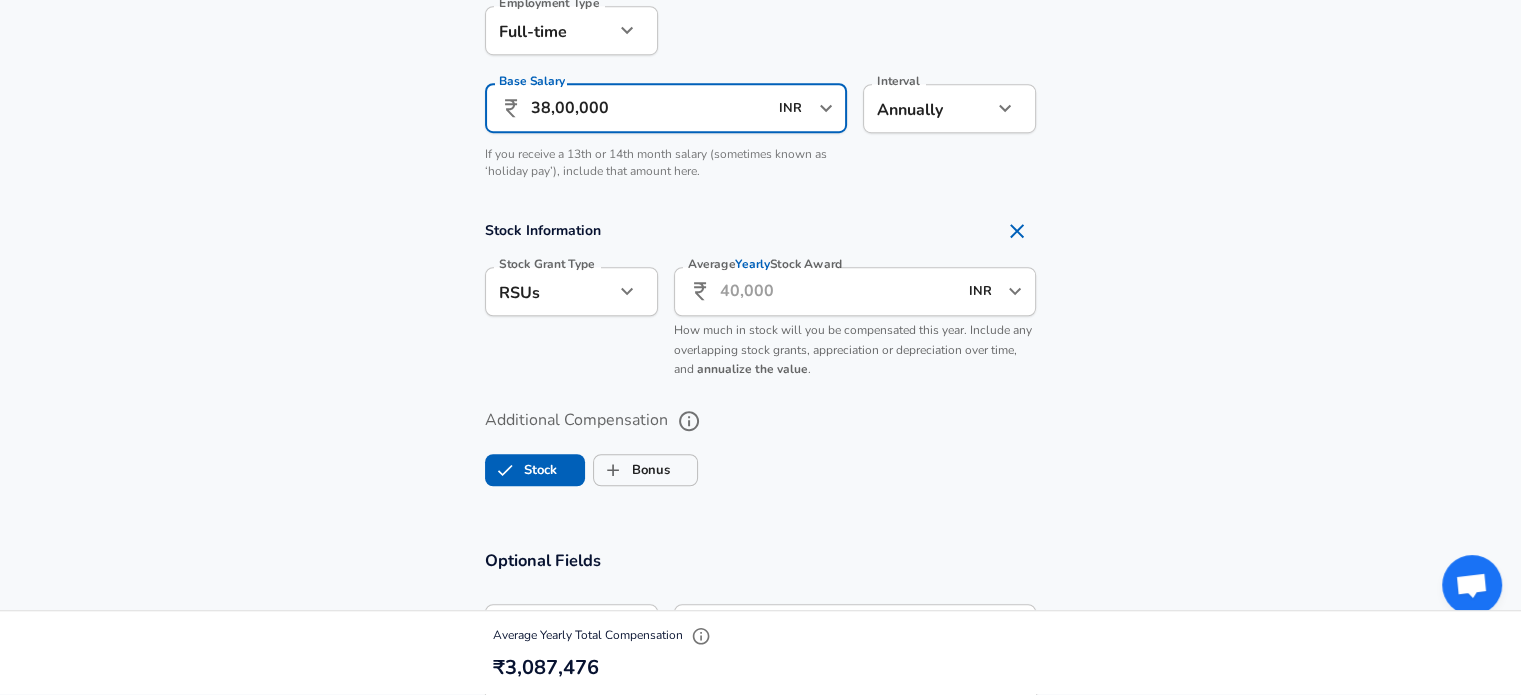 type on "38,00,000" 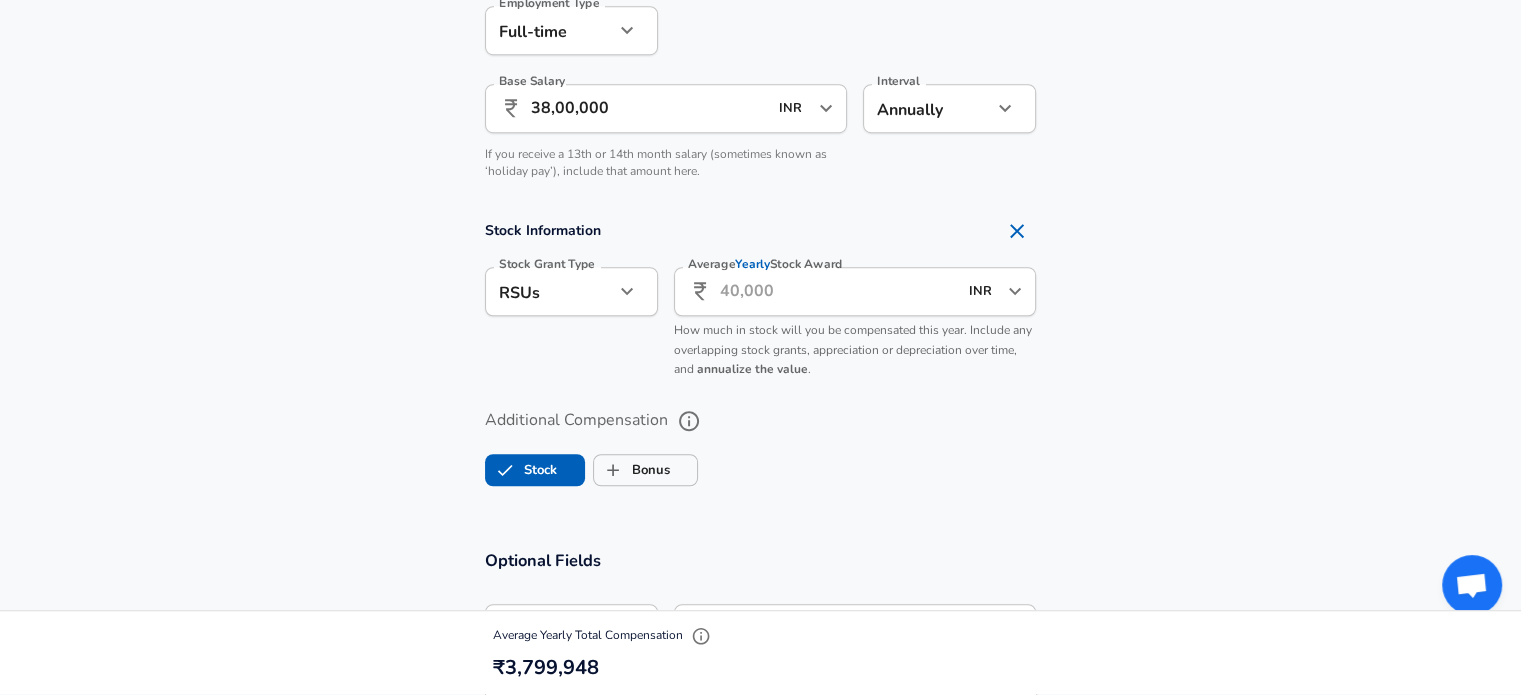 scroll, scrollTop: 0, scrollLeft: 0, axis: both 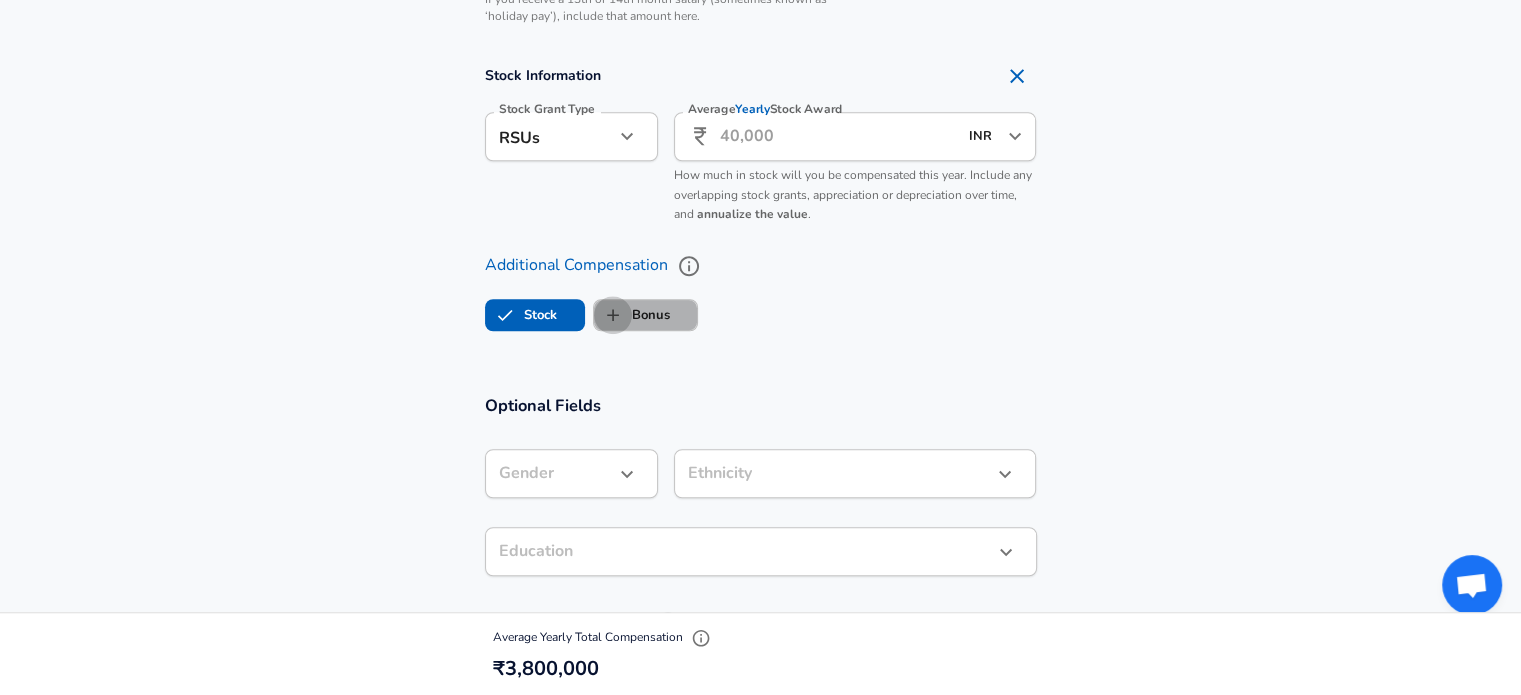 click on "Bonus" at bounding box center [613, 315] 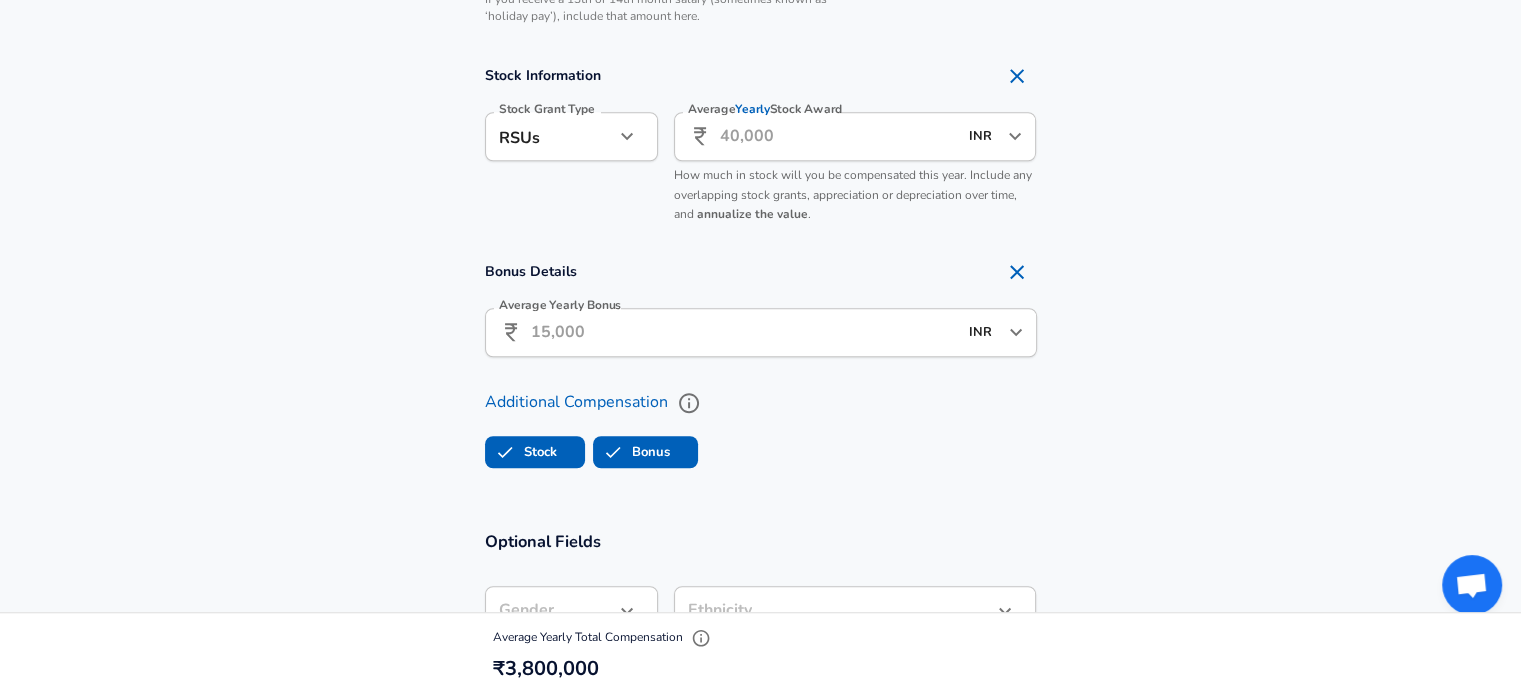 checkbox on "true" 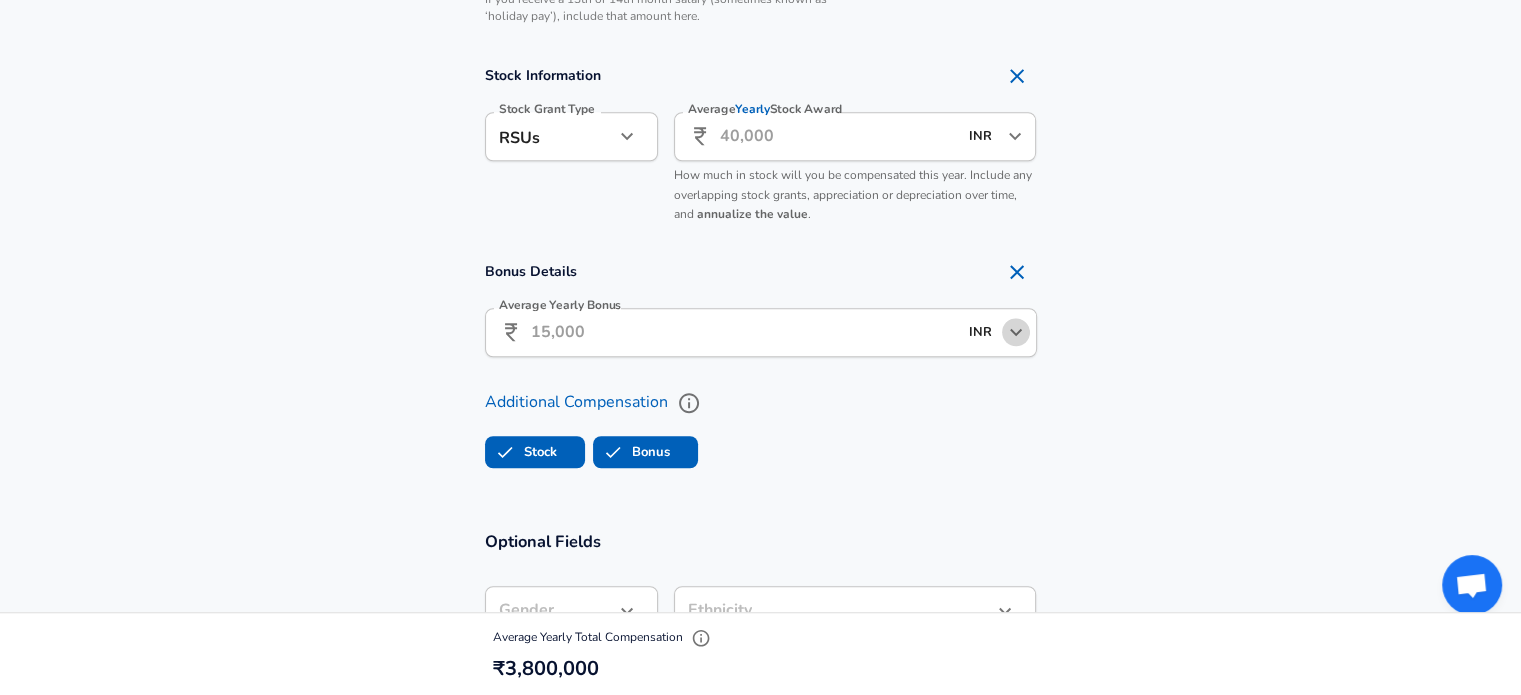 click 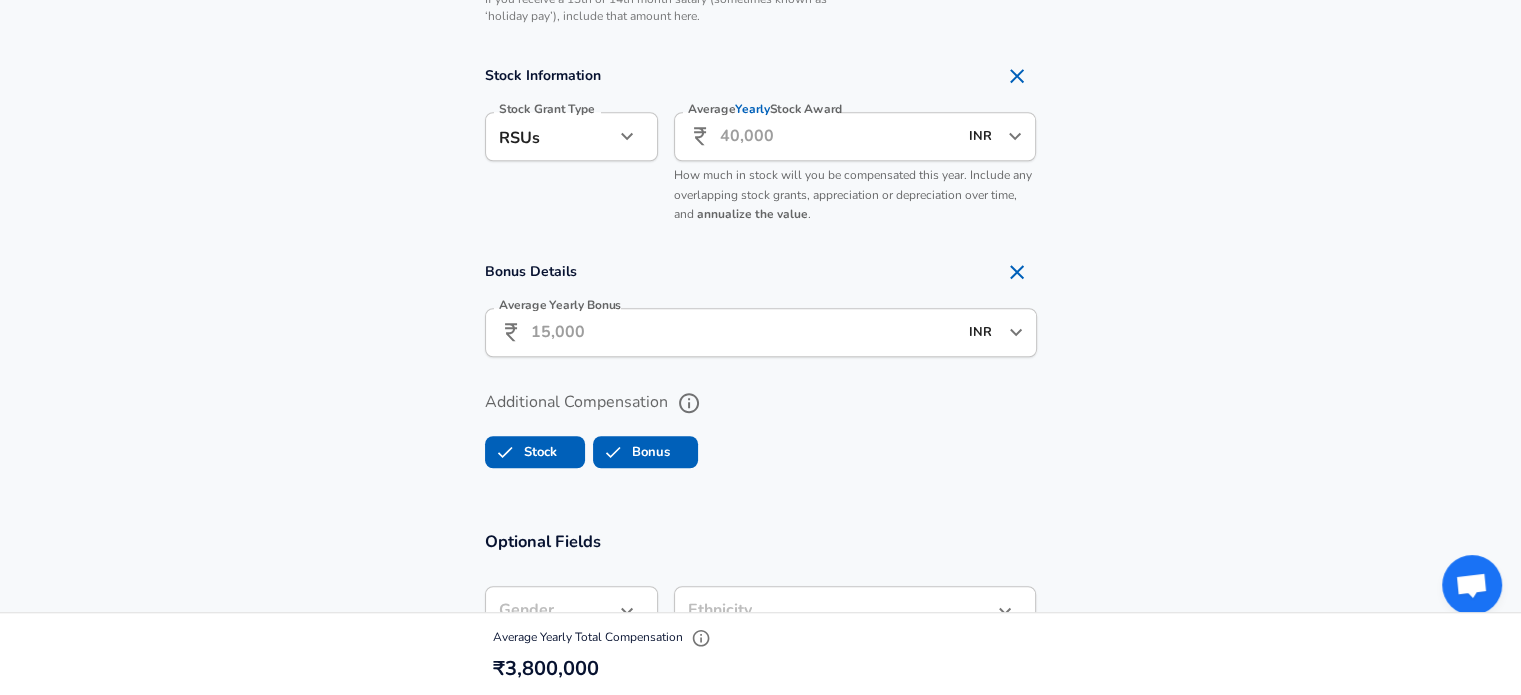 click on "Additional Compensation   Stock Bonus" at bounding box center [760, 423] 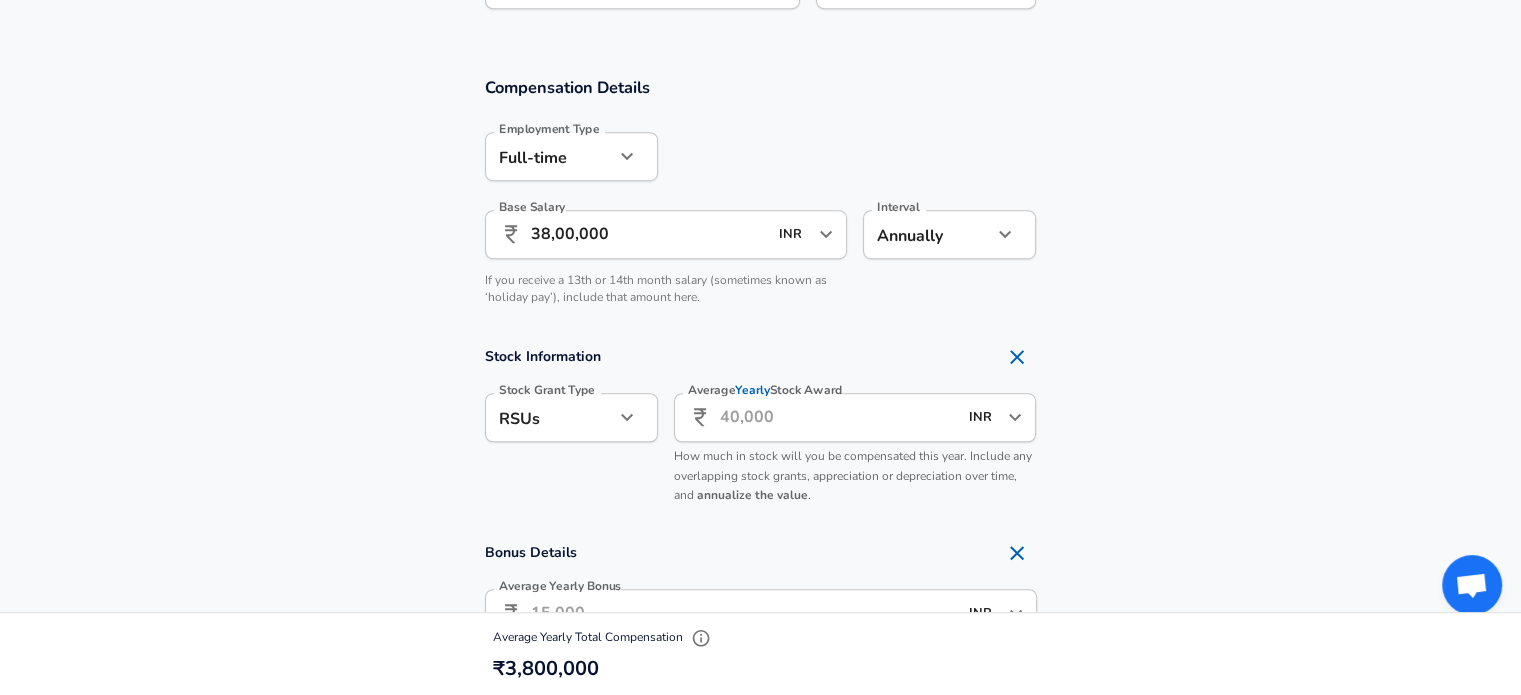 scroll, scrollTop: 1234, scrollLeft: 0, axis: vertical 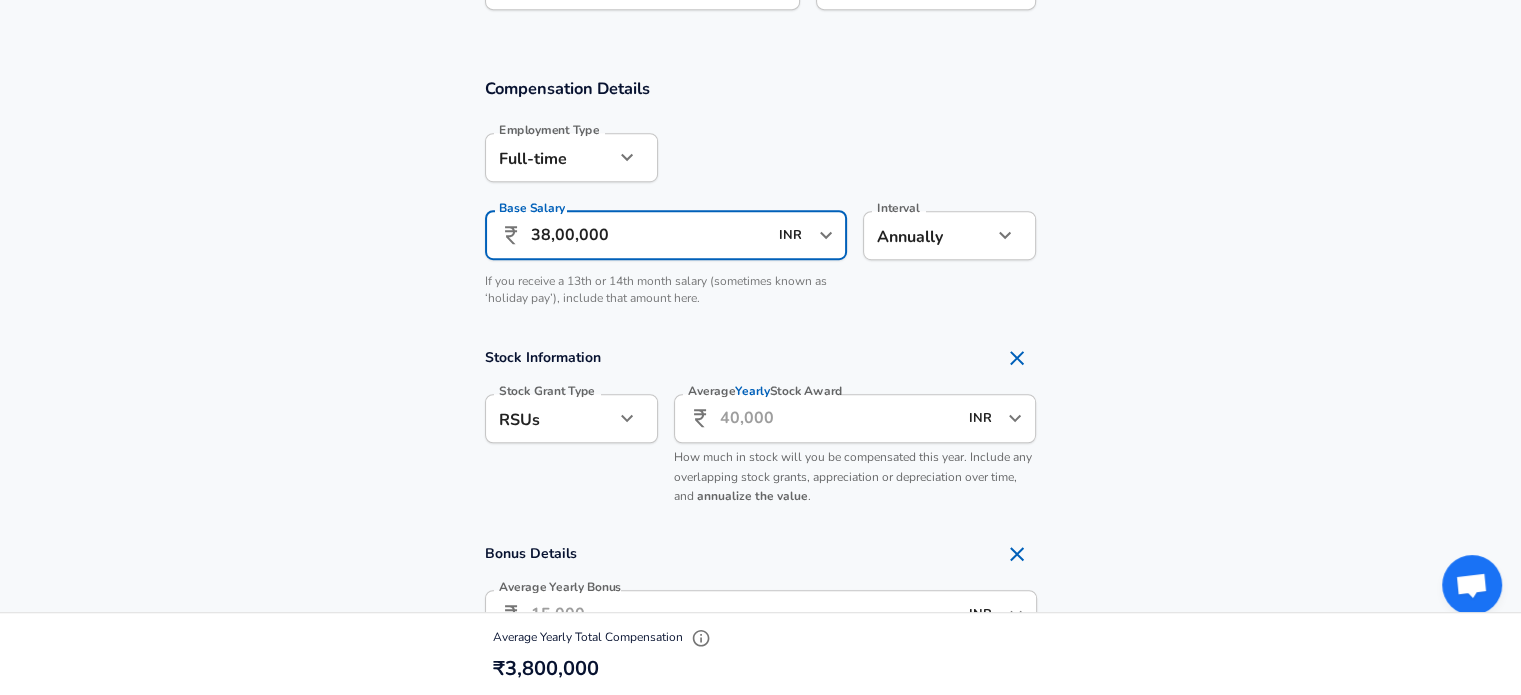 drag, startPoint x: 688, startPoint y: 232, endPoint x: 412, endPoint y: 226, distance: 276.06522 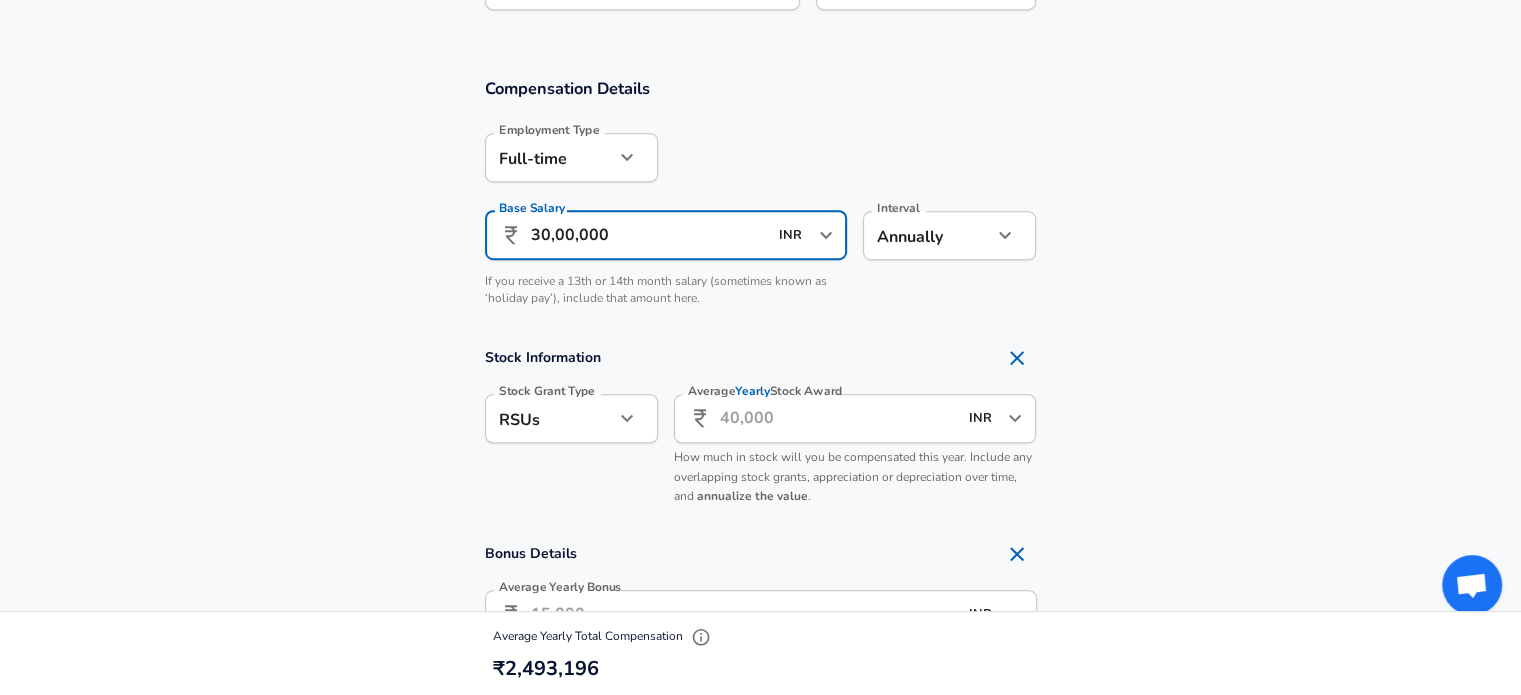 type on "30,00,000" 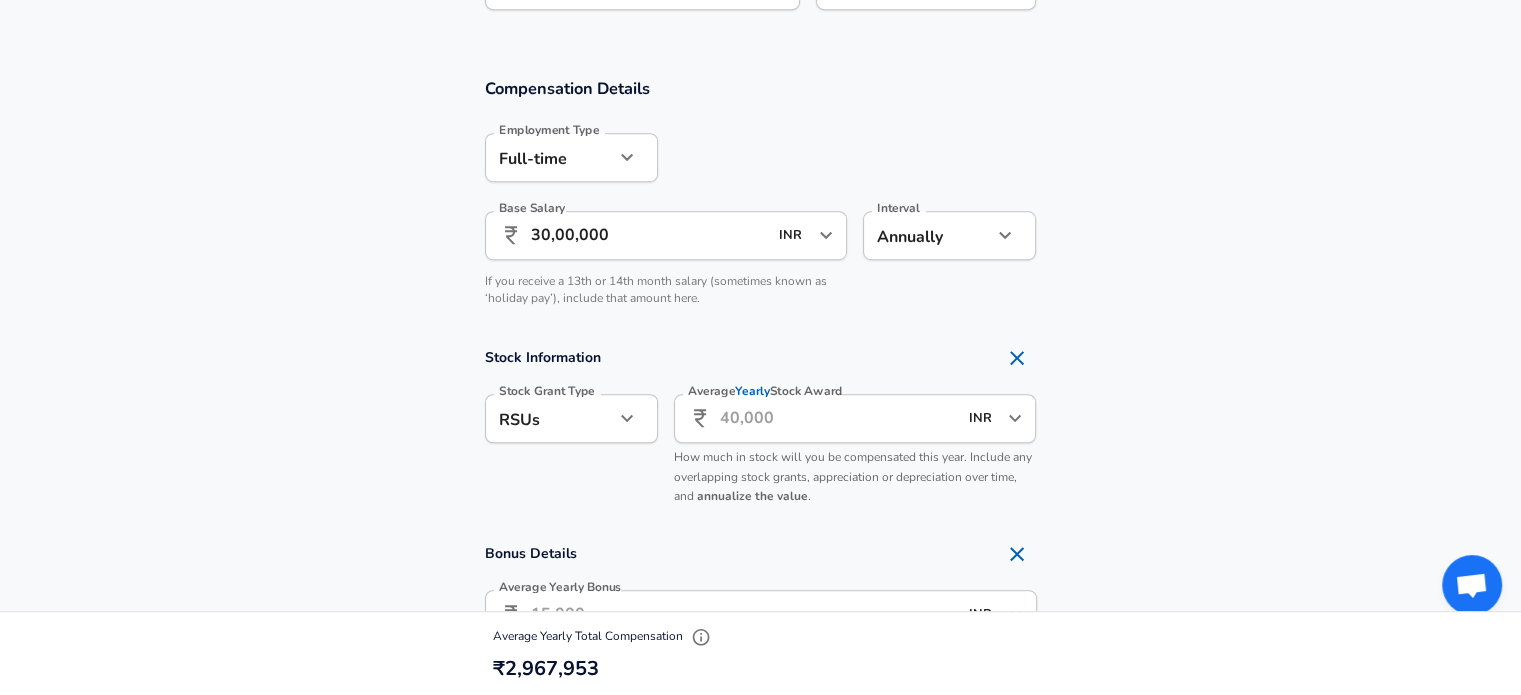 click on "Compensation Details Employment Type [DEMOGRAPHIC_DATA] full_time Employment Type Base Salary ​ 30,00,000 INR ​ Base Salary Interval Annually yearly Interval If you receive a 13th or 14th month salary (sometimes known as ‘holiday pay’), include that amount here." at bounding box center (760, 198) 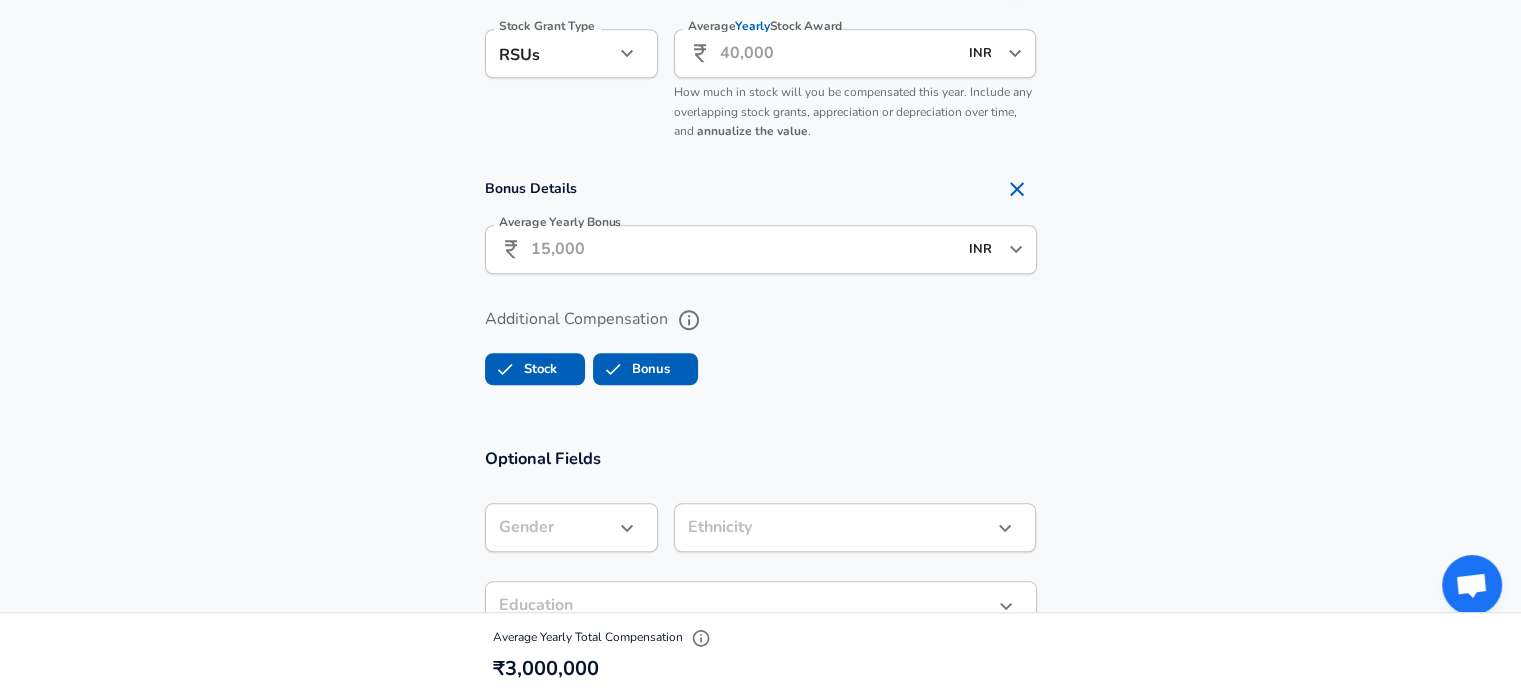 scroll, scrollTop: 1602, scrollLeft: 0, axis: vertical 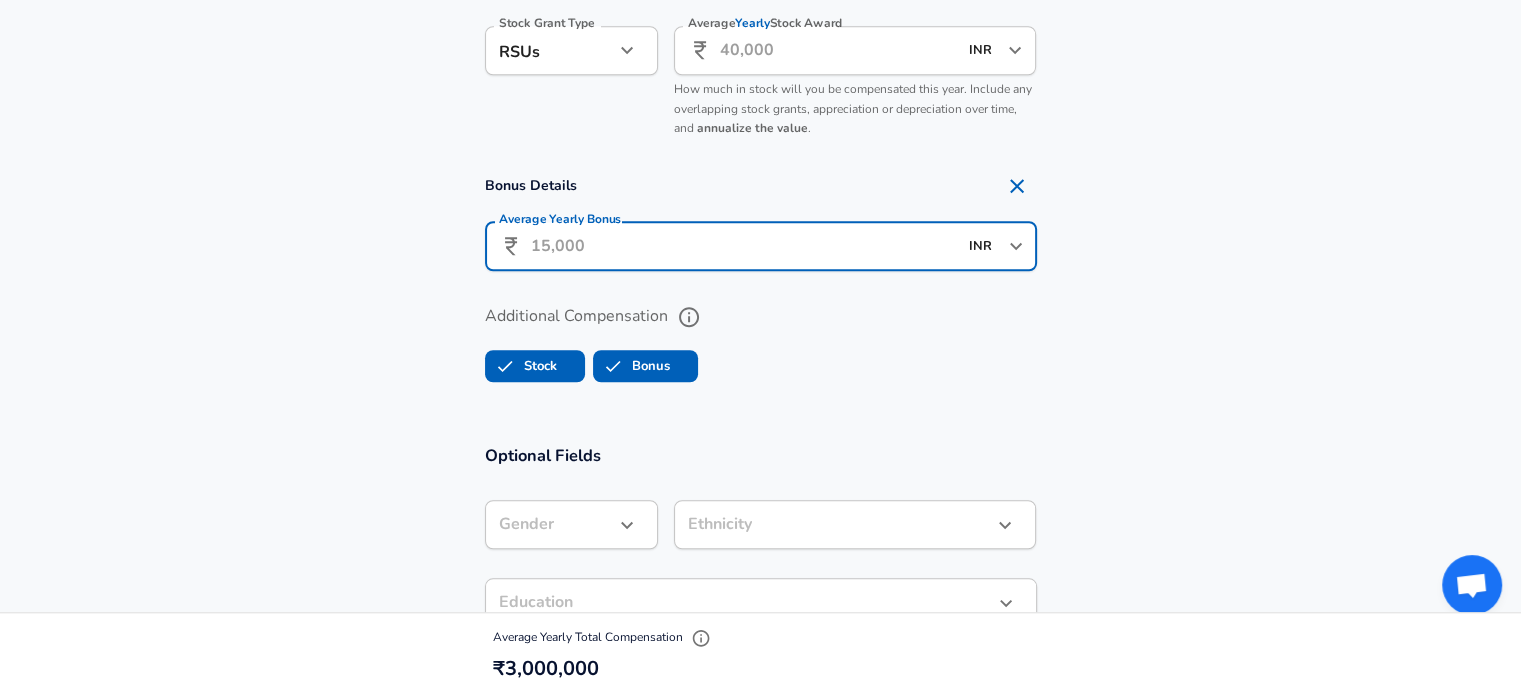 click on "Average Yearly Bonus" at bounding box center (744, 246) 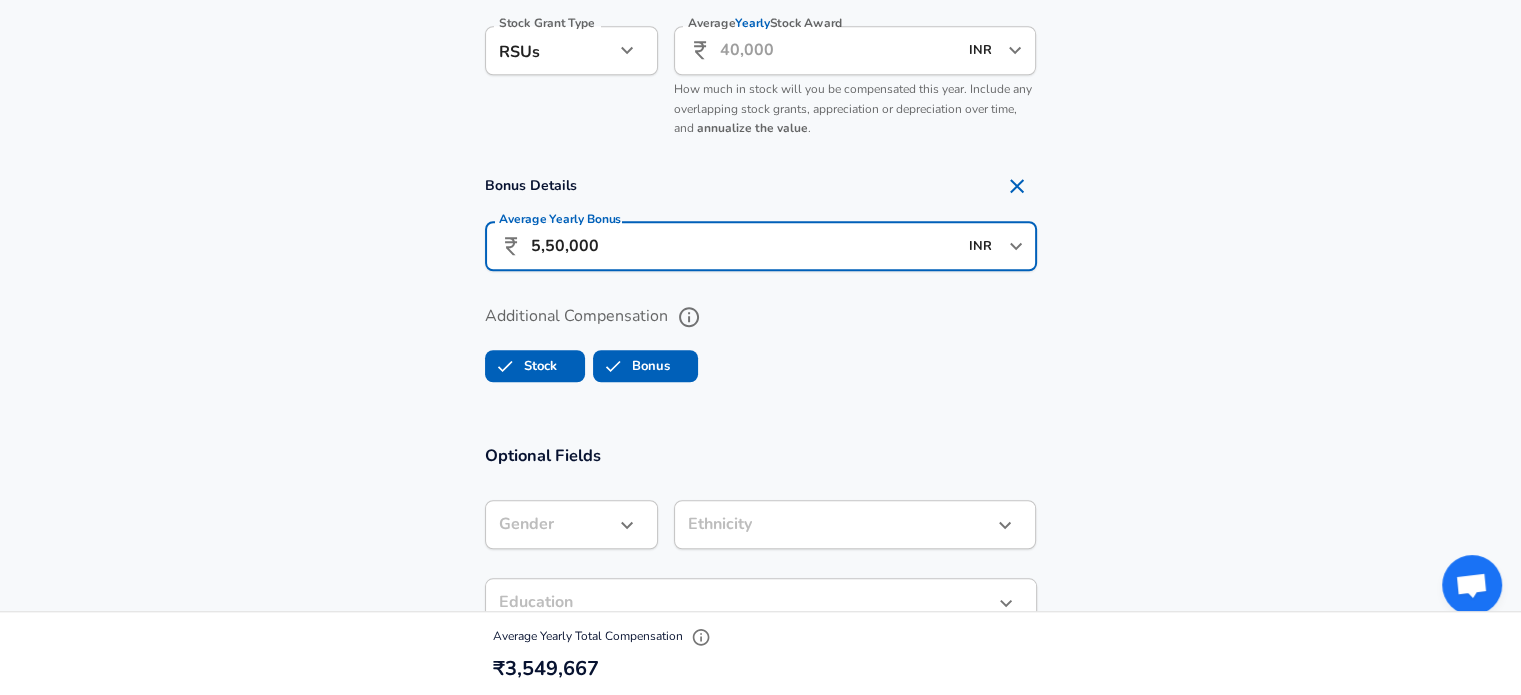 type on "5,50,000" 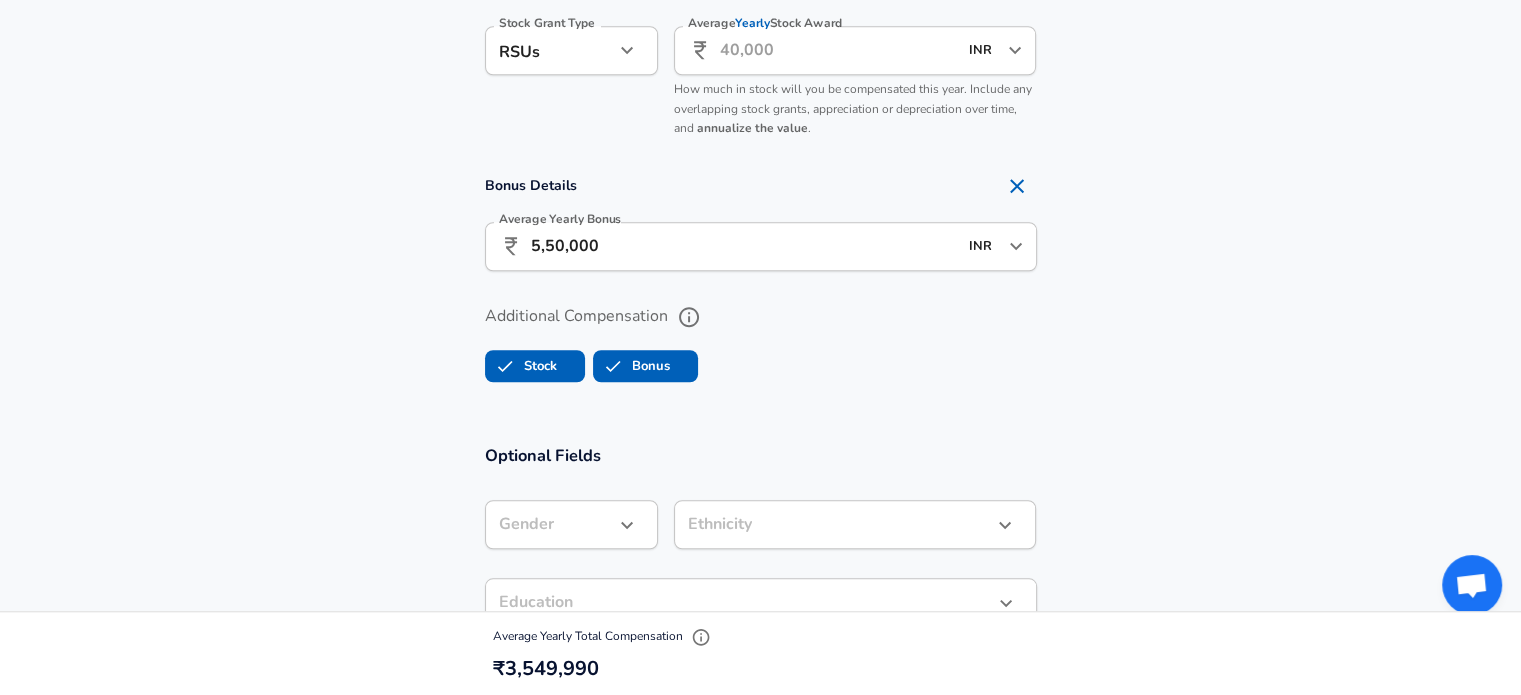 click on "Additional Compensation   Stock Bonus" at bounding box center [760, 337] 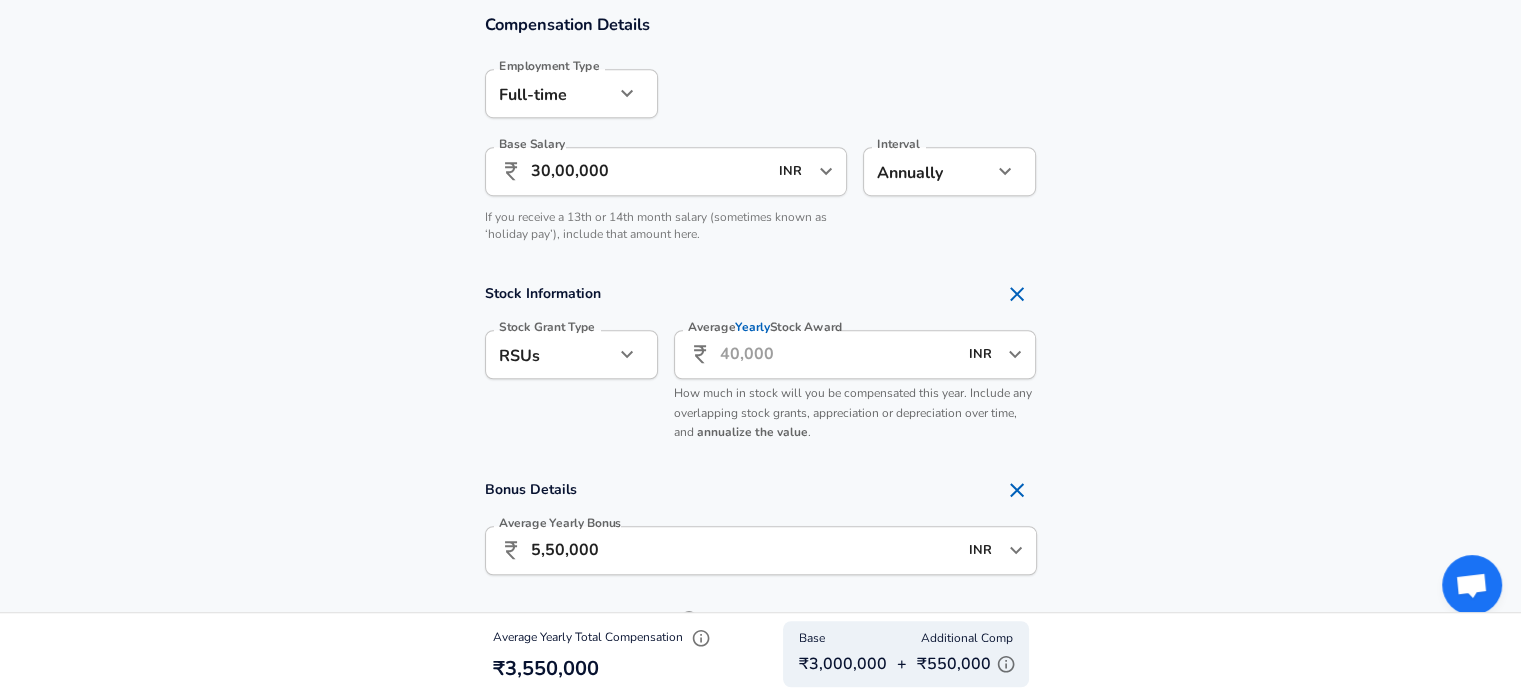 scroll, scrollTop: 1291, scrollLeft: 0, axis: vertical 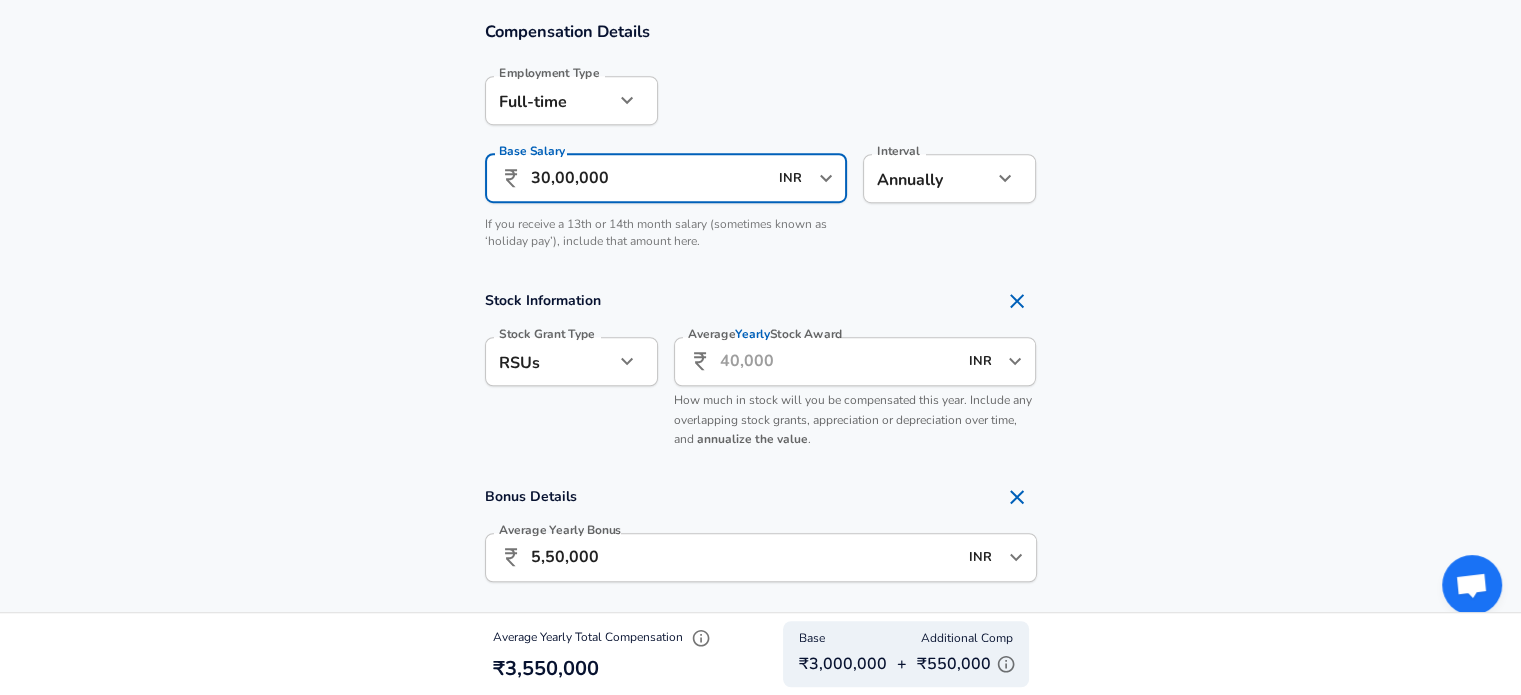 drag, startPoint x: 608, startPoint y: 175, endPoint x: 470, endPoint y: 174, distance: 138.00362 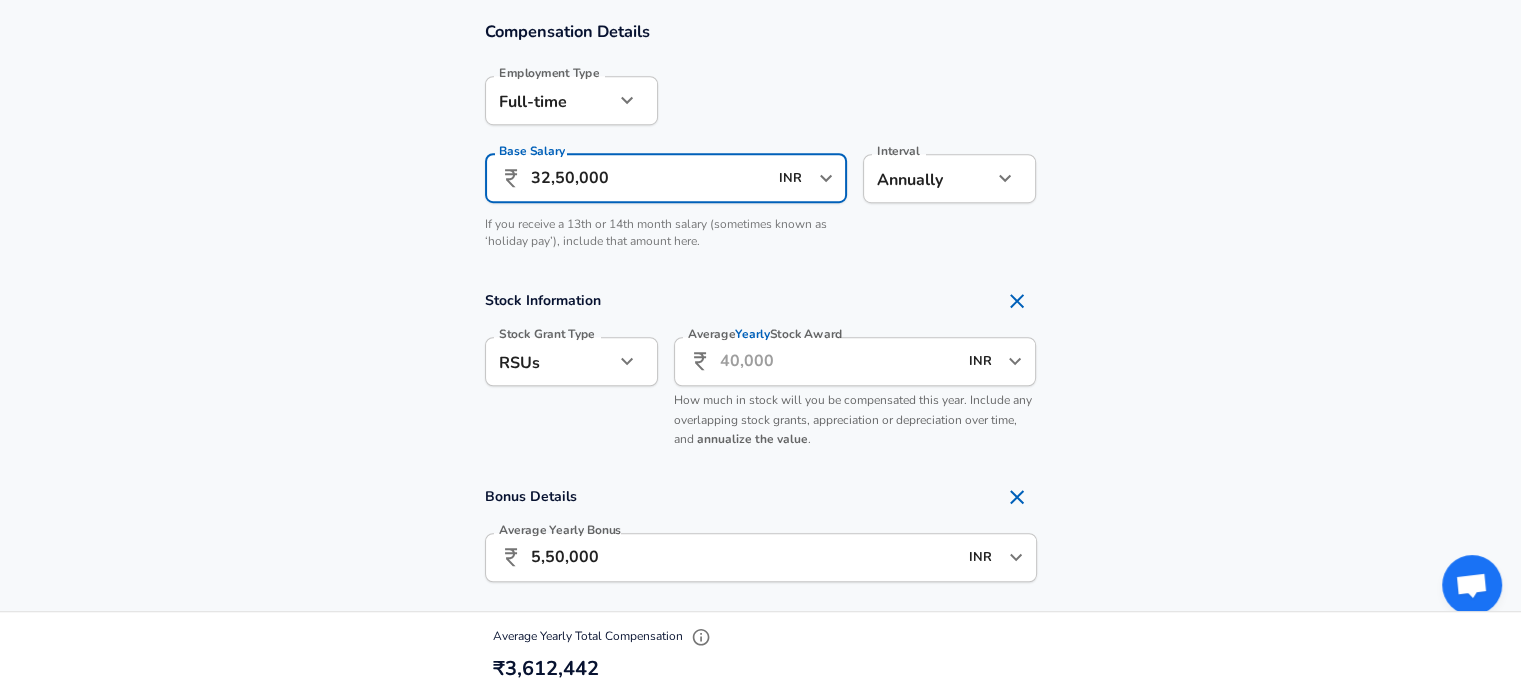 type on "32,50,000" 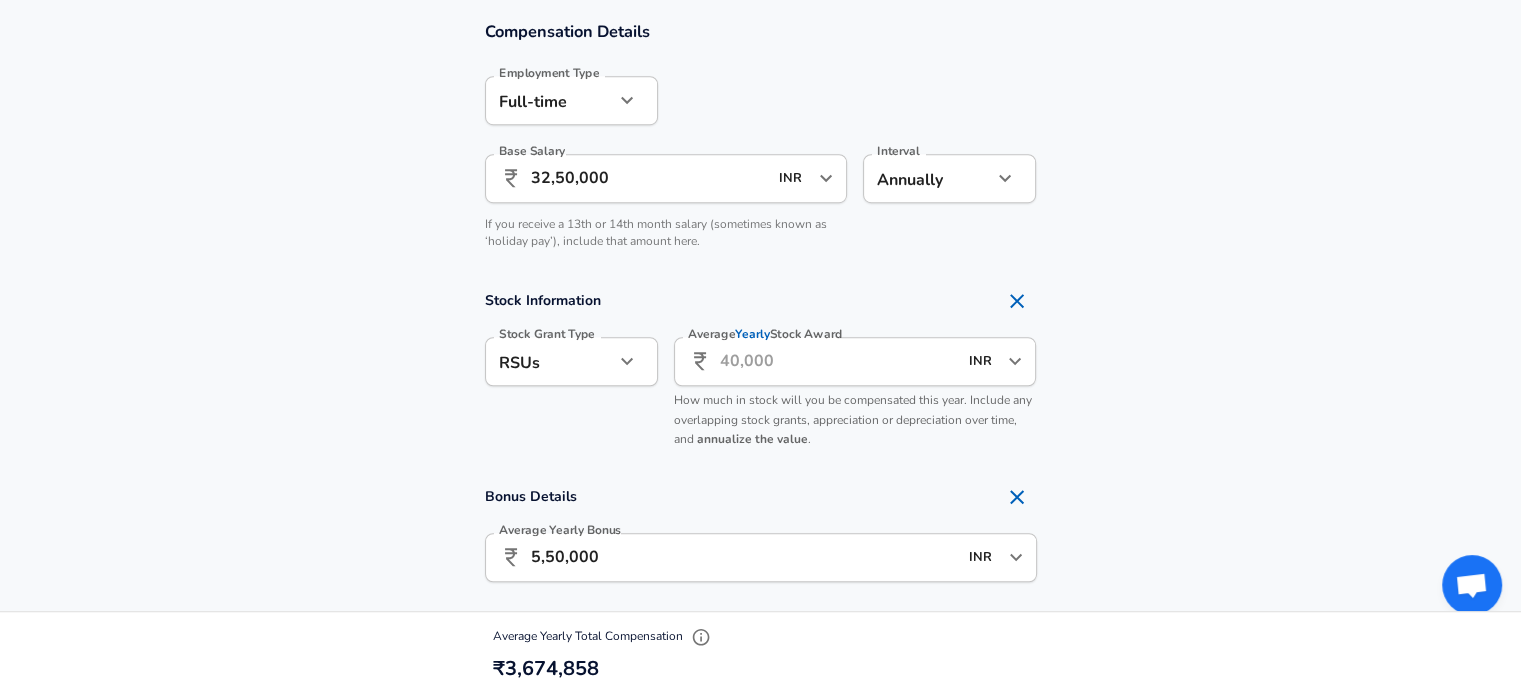 click on "Stock Information  Stock Grant Type RSUs stock Stock Grant Type Average  Yearly  Stock Award ​ INR ​ Average  Yearly  Stock Award   How much in stock will you be compensated this year. Include any overlapping stock grants, appreciation or depreciation over time, and   annualize the value ." at bounding box center [760, 370] 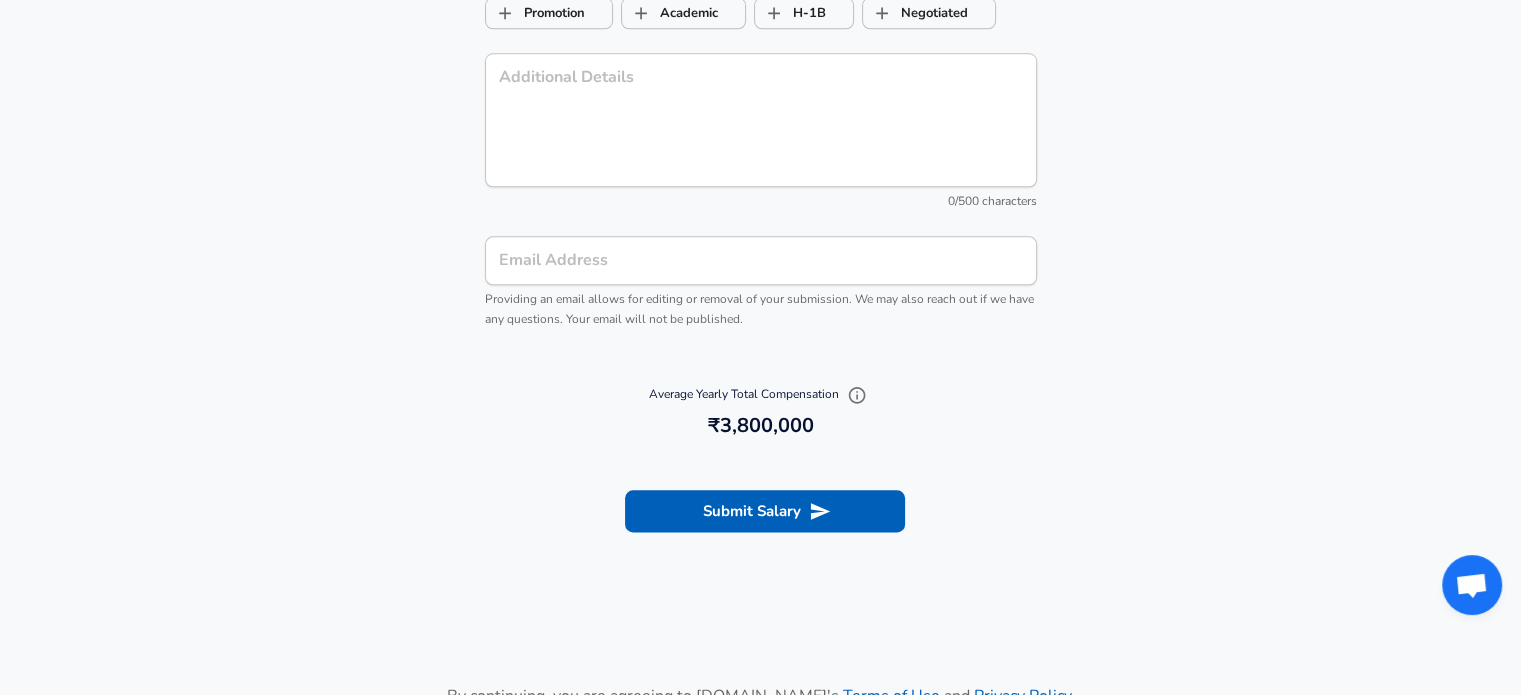 scroll, scrollTop: 2352, scrollLeft: 0, axis: vertical 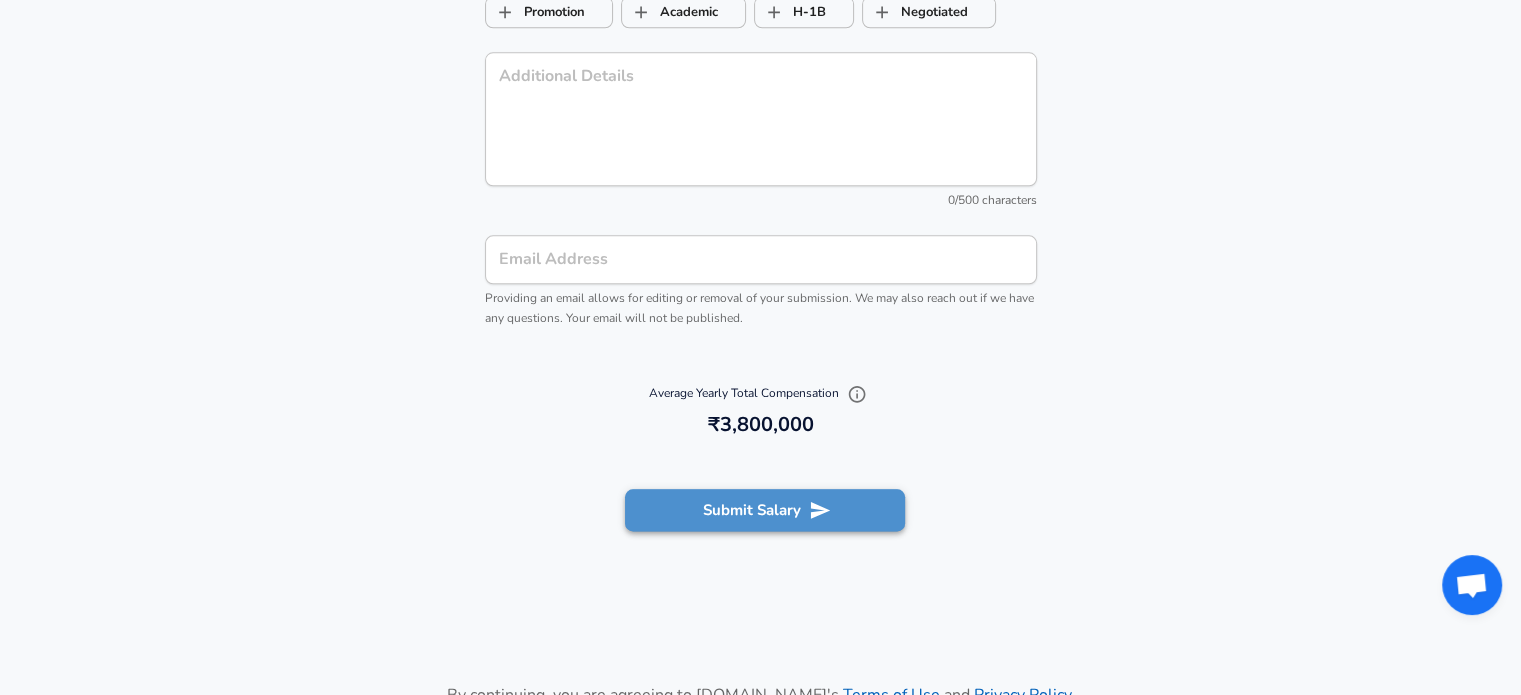 click on "Submit Salary" at bounding box center [765, 510] 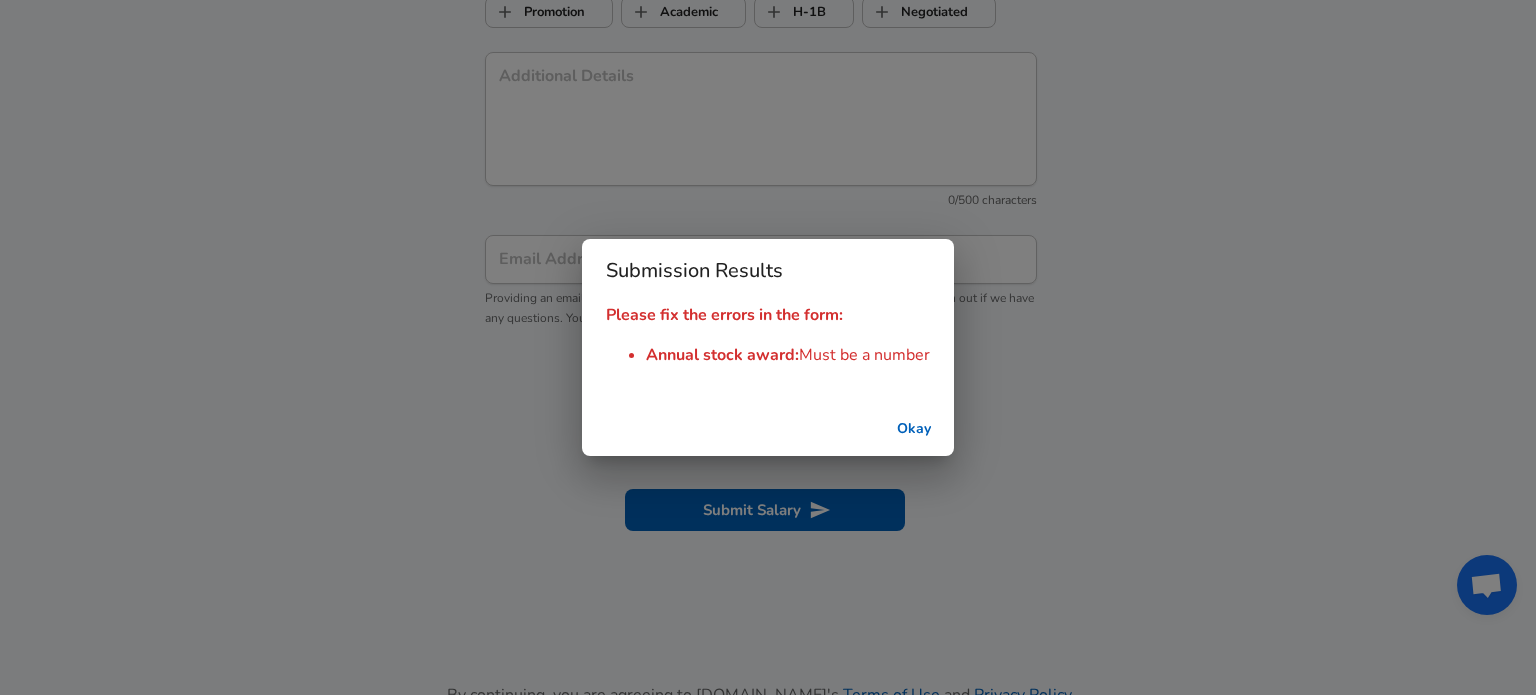 click on "Okay" at bounding box center [914, 429] 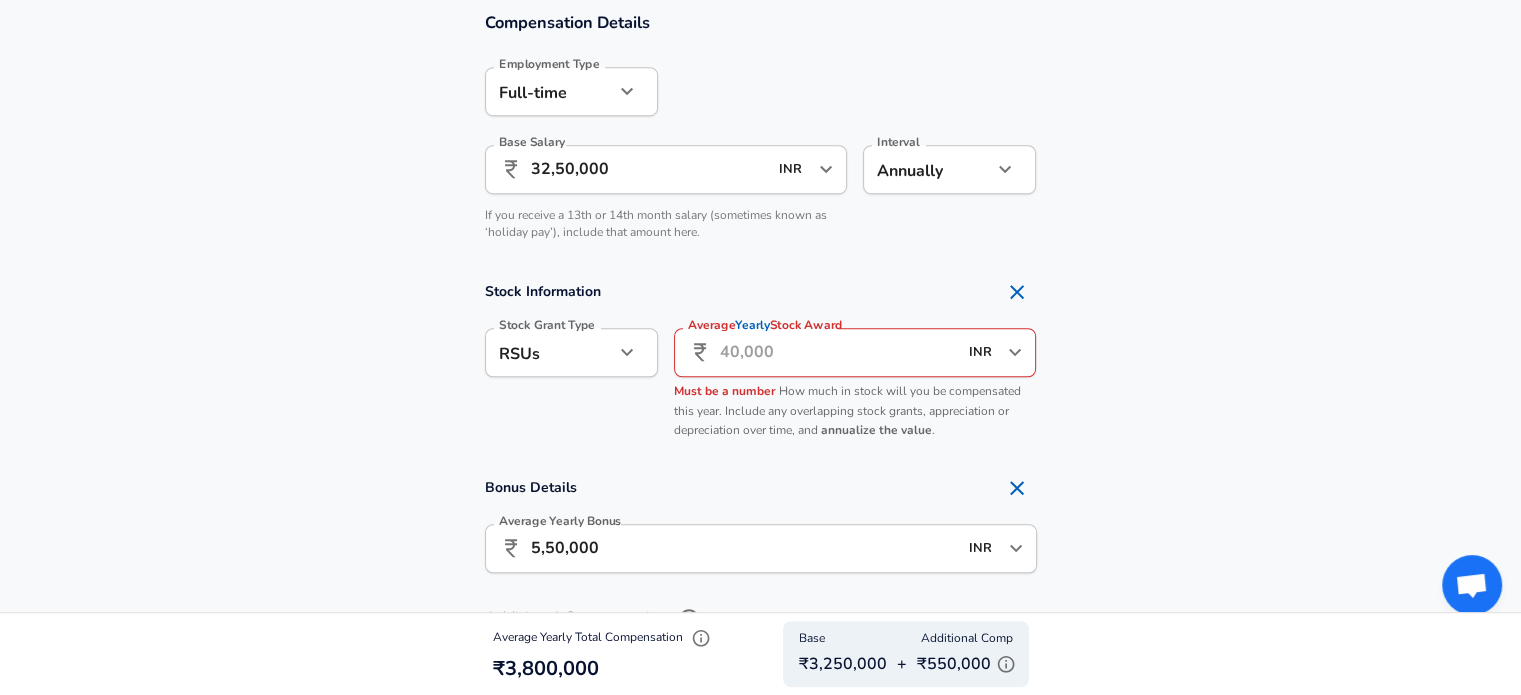 scroll, scrollTop: 1298, scrollLeft: 0, axis: vertical 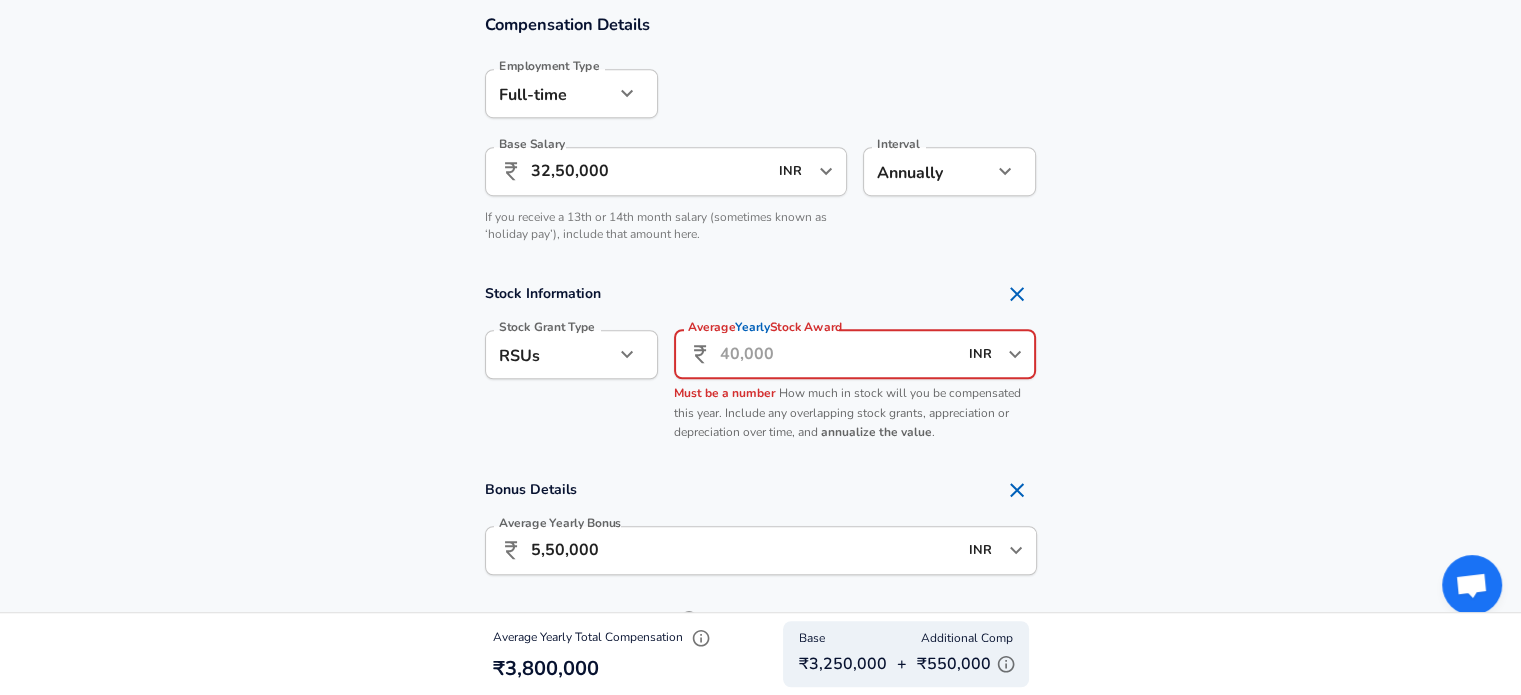 click on "Average  Yearly  Stock Award" at bounding box center (838, 354) 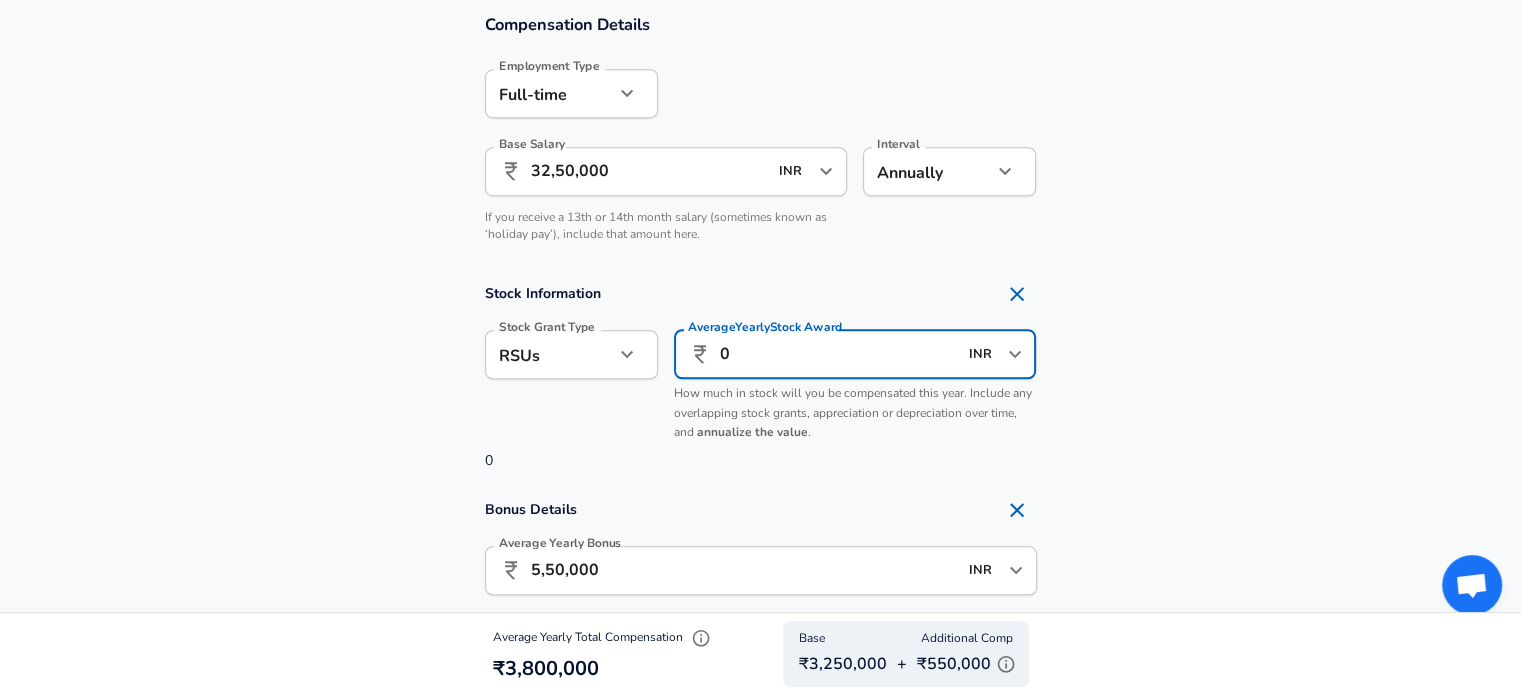 type on "0" 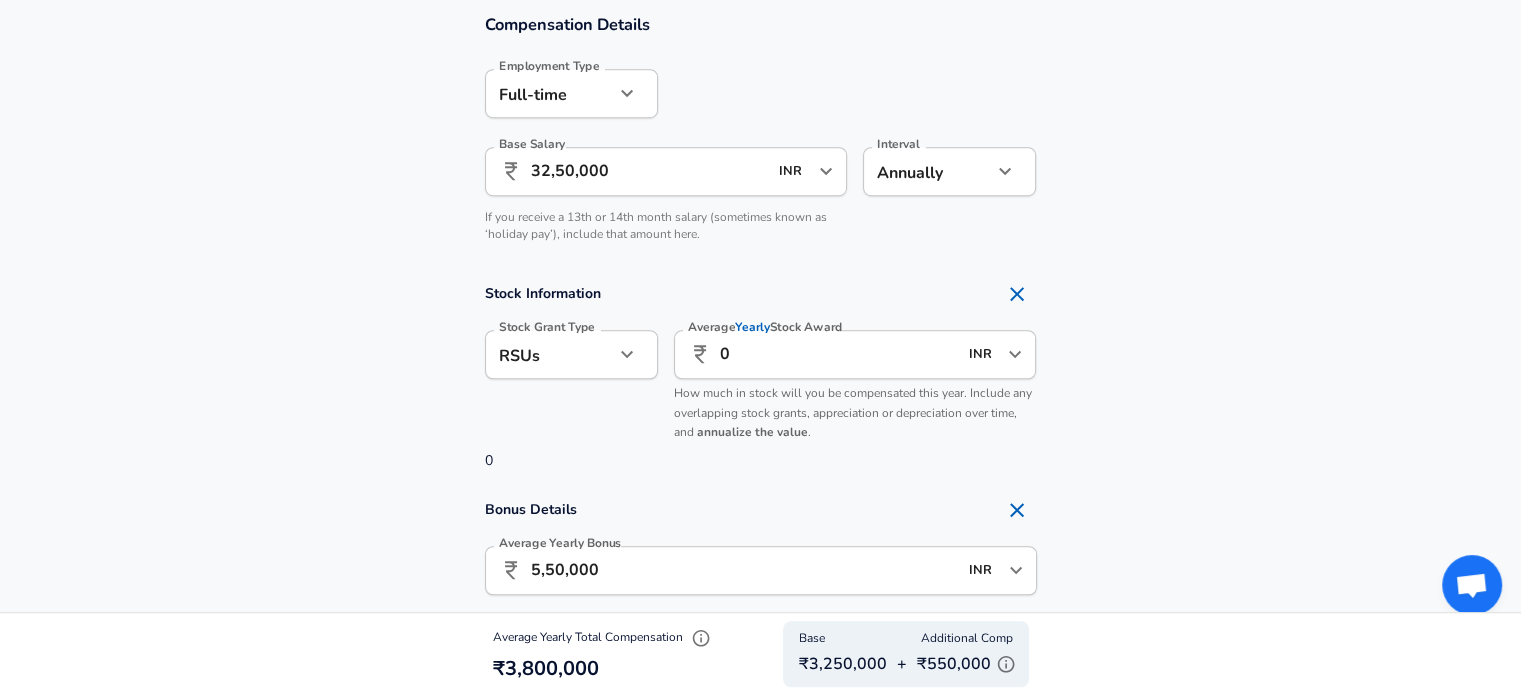 click on "Stock Information  Stock Grant Type RSUs stock Stock Grant Type Average  Yearly  Stock Award ​ 0 INR ​ Average  Yearly  Stock Award   How much in stock will you be compensated this year. Include any overlapping stock grants, appreciation or depreciation over time, and   annualize the value . 0" at bounding box center (760, 373) 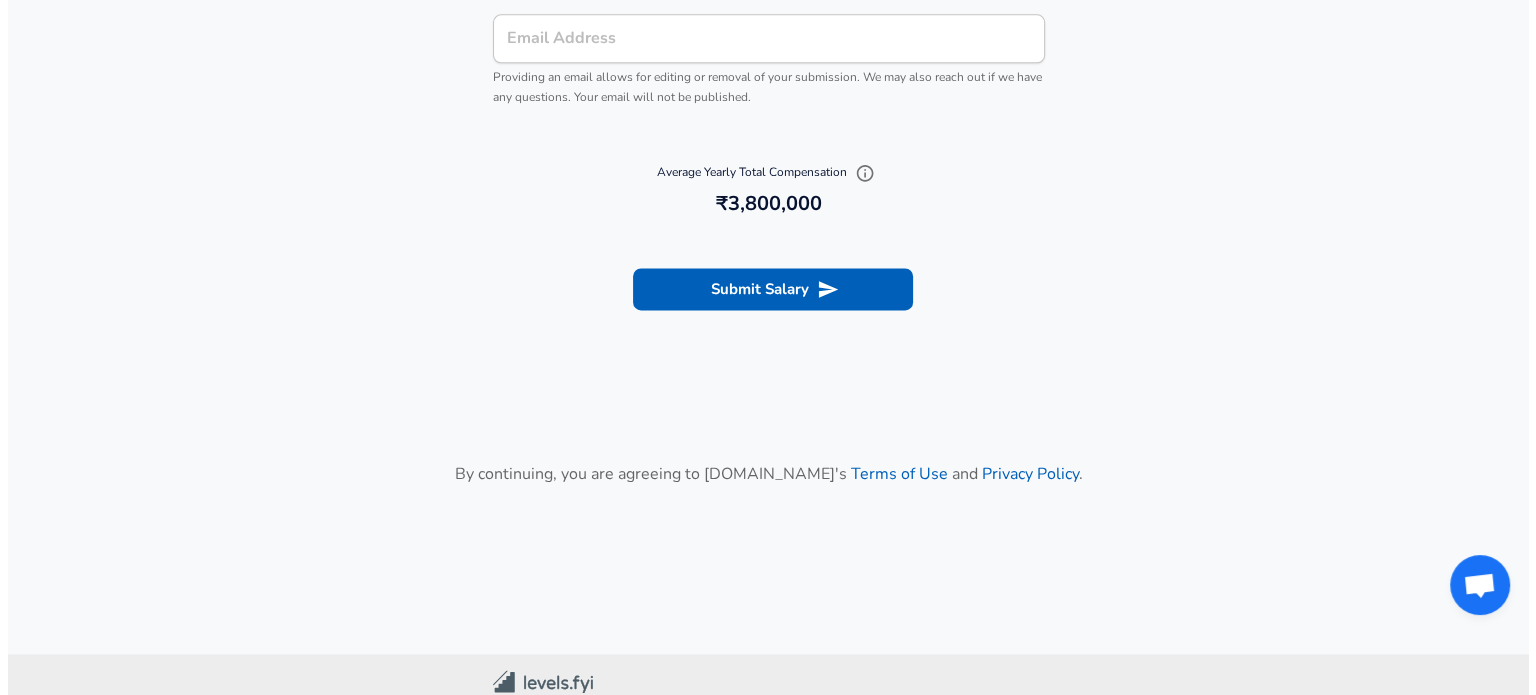 scroll, scrollTop: 2652, scrollLeft: 0, axis: vertical 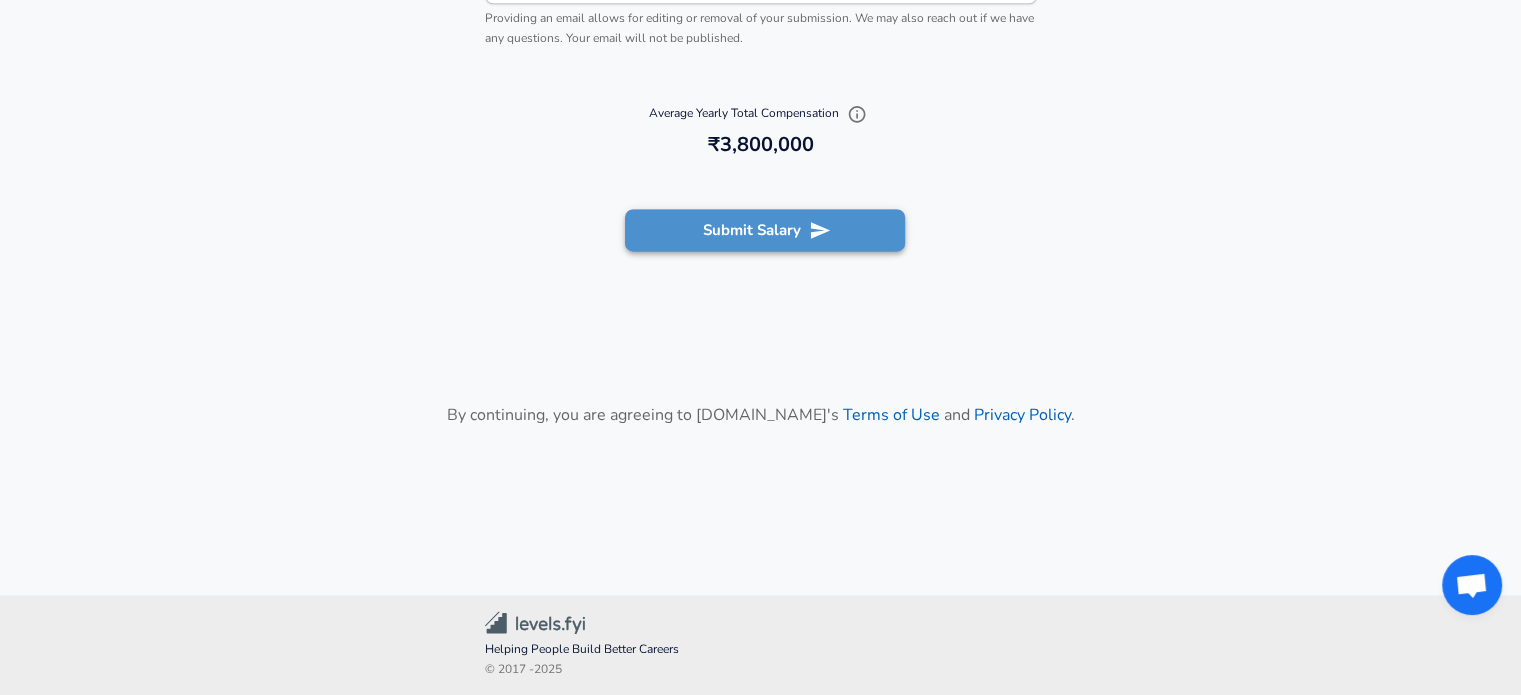 click on "Submit Salary" at bounding box center [765, 230] 